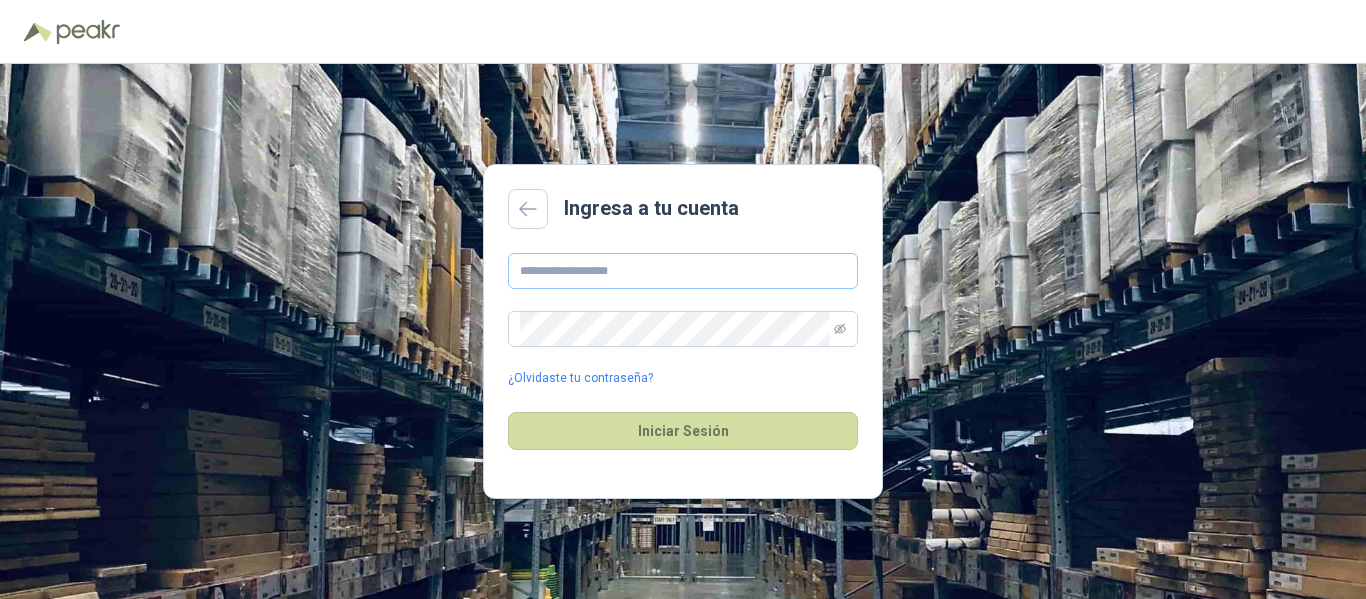 scroll, scrollTop: 0, scrollLeft: 0, axis: both 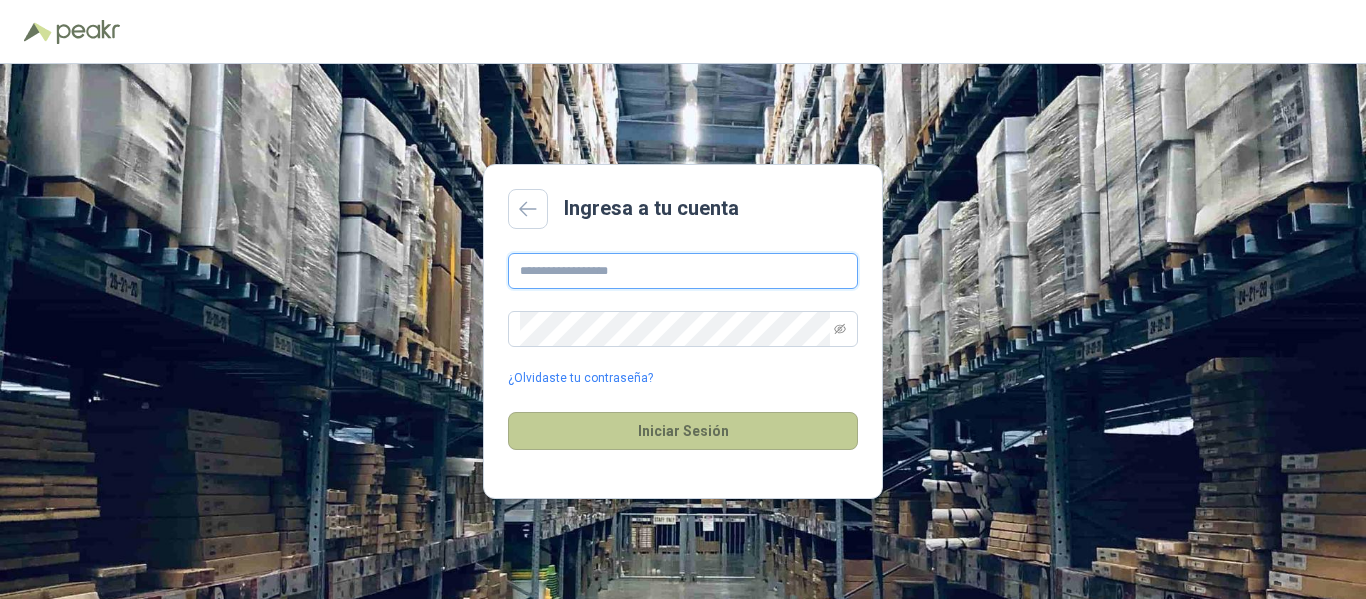 type on "**********" 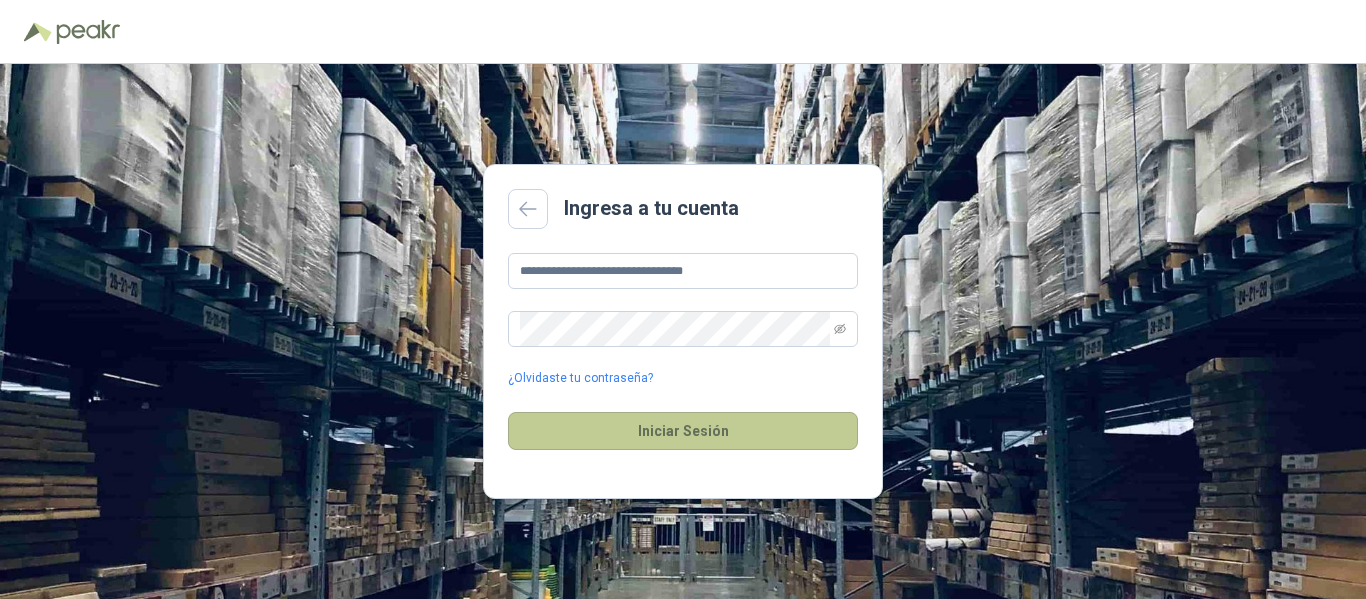 click on "Iniciar Sesión" at bounding box center [683, 431] 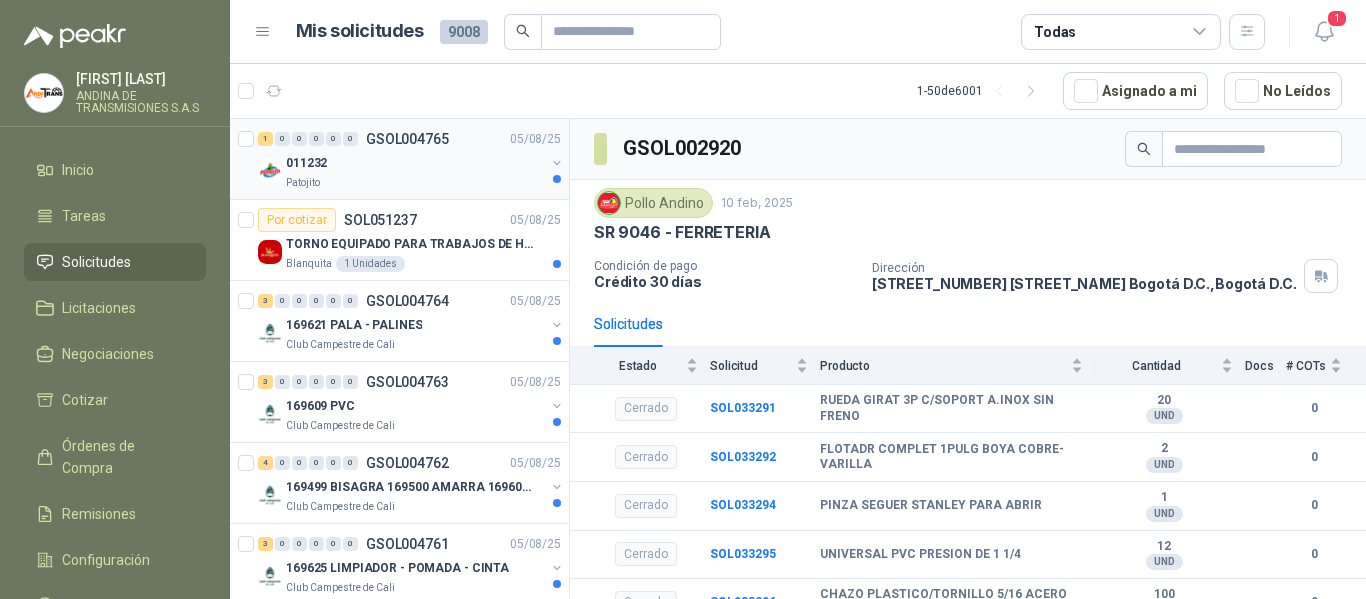 click on "011232" at bounding box center (415, 163) 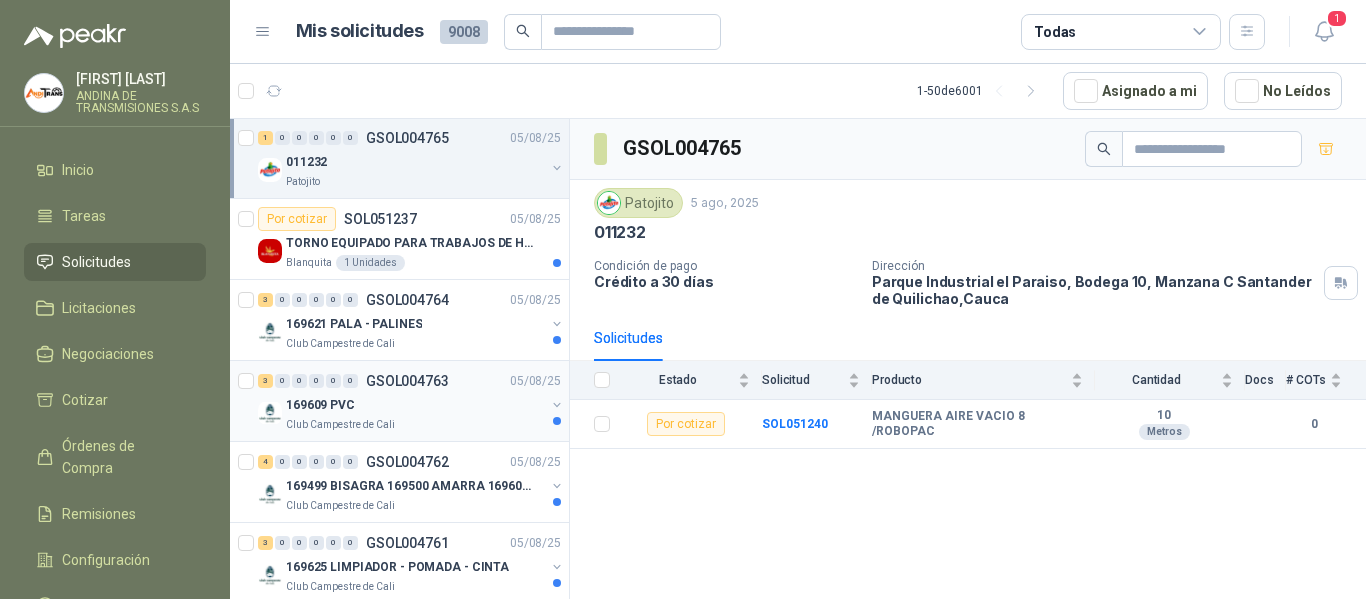 scroll, scrollTop: 0, scrollLeft: 0, axis: both 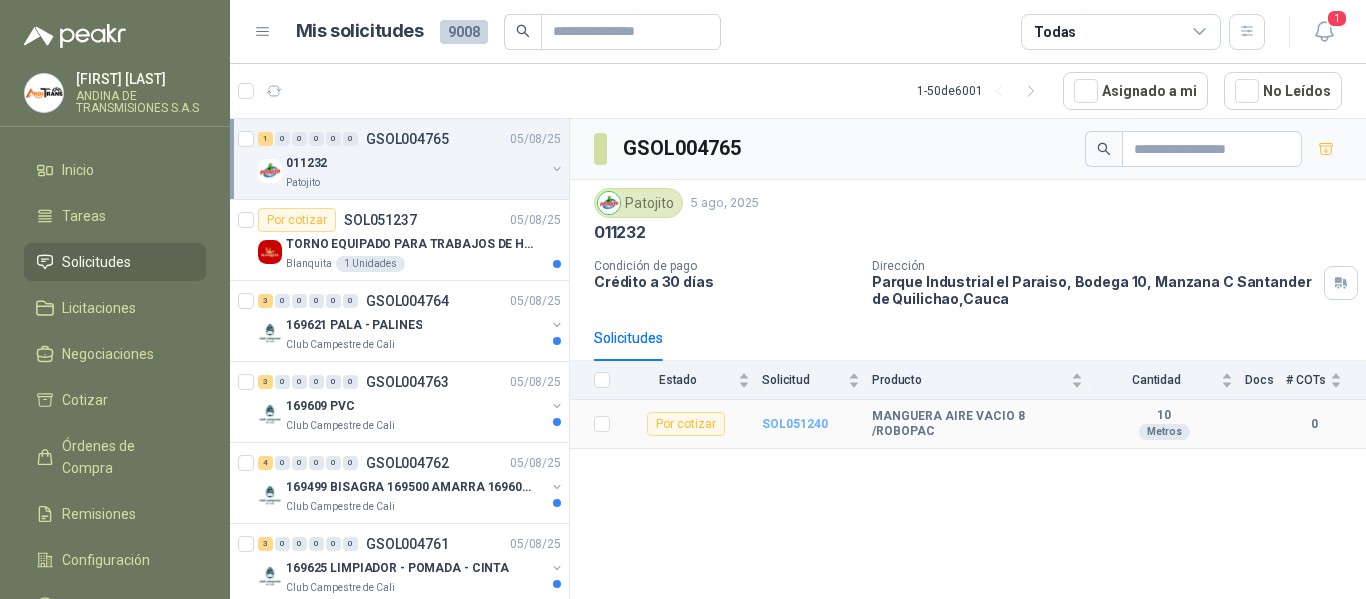 click on "SOL051240" at bounding box center [795, 424] 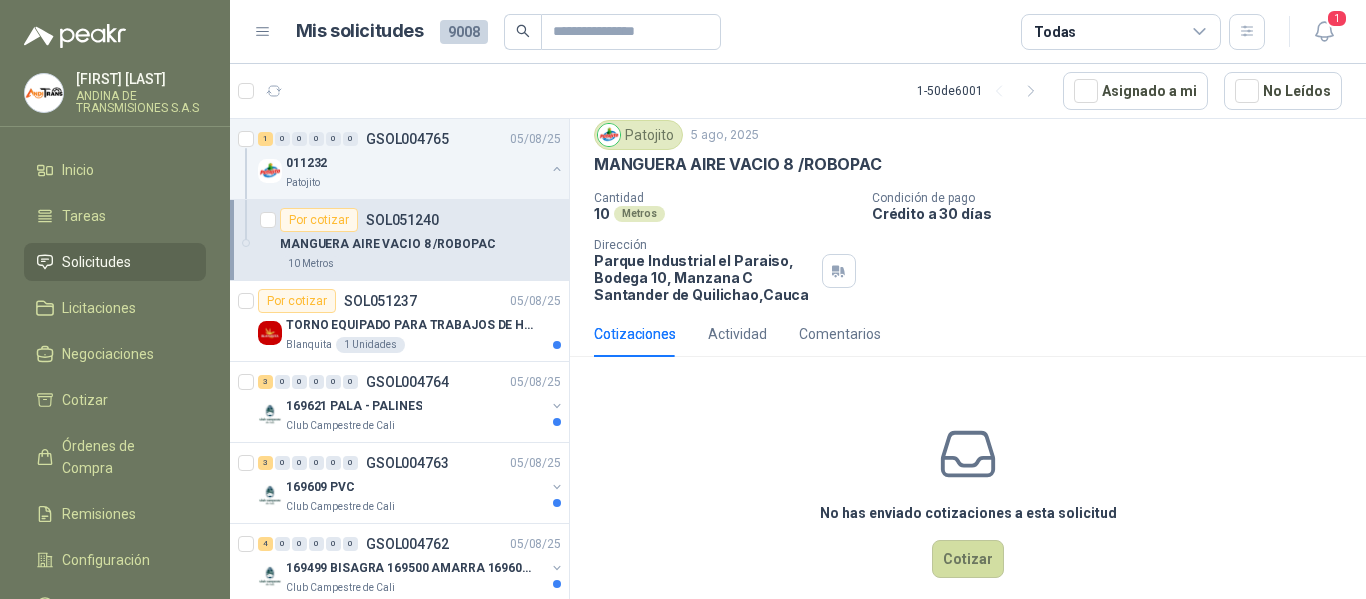scroll, scrollTop: 87, scrollLeft: 0, axis: vertical 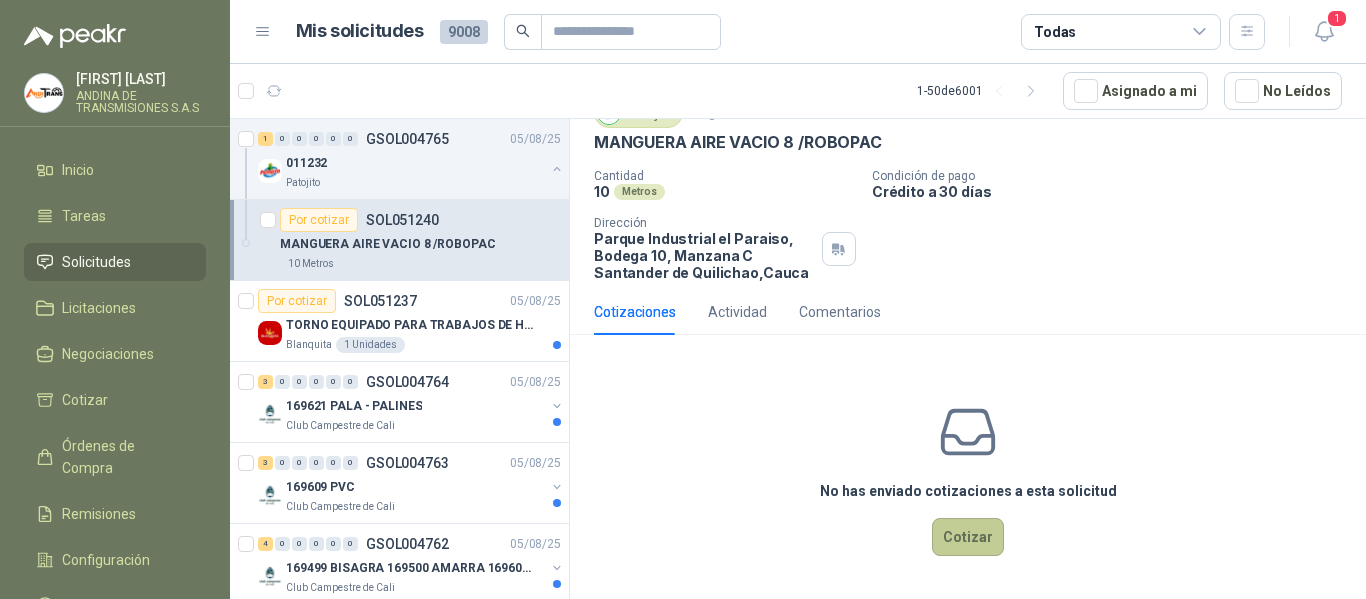 click on "Cotizar" at bounding box center [968, 537] 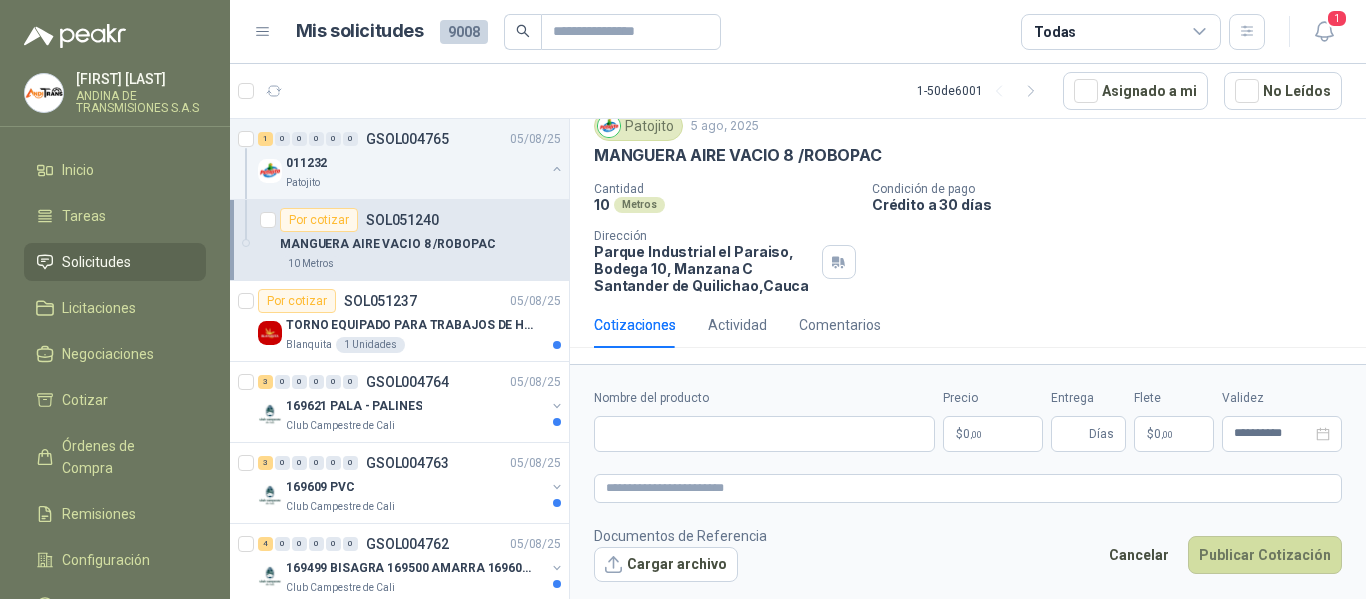 scroll, scrollTop: 73, scrollLeft: 0, axis: vertical 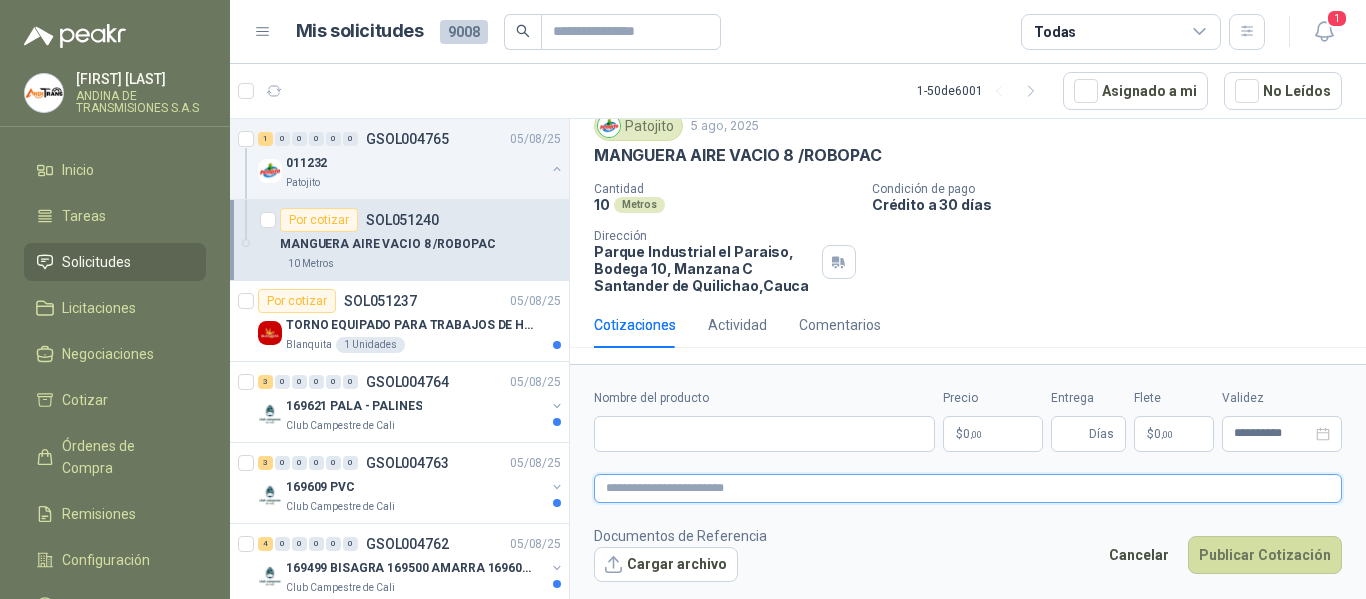 click at bounding box center [968, 488] 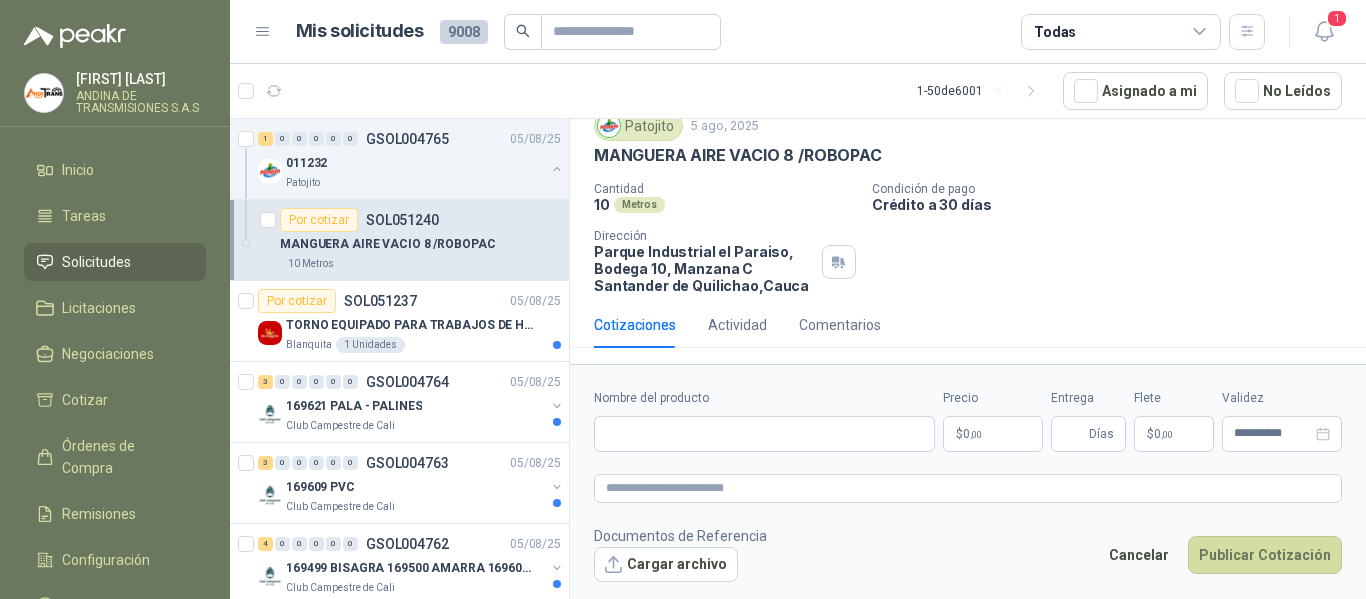 click on "$  0 ,00" at bounding box center (993, 434) 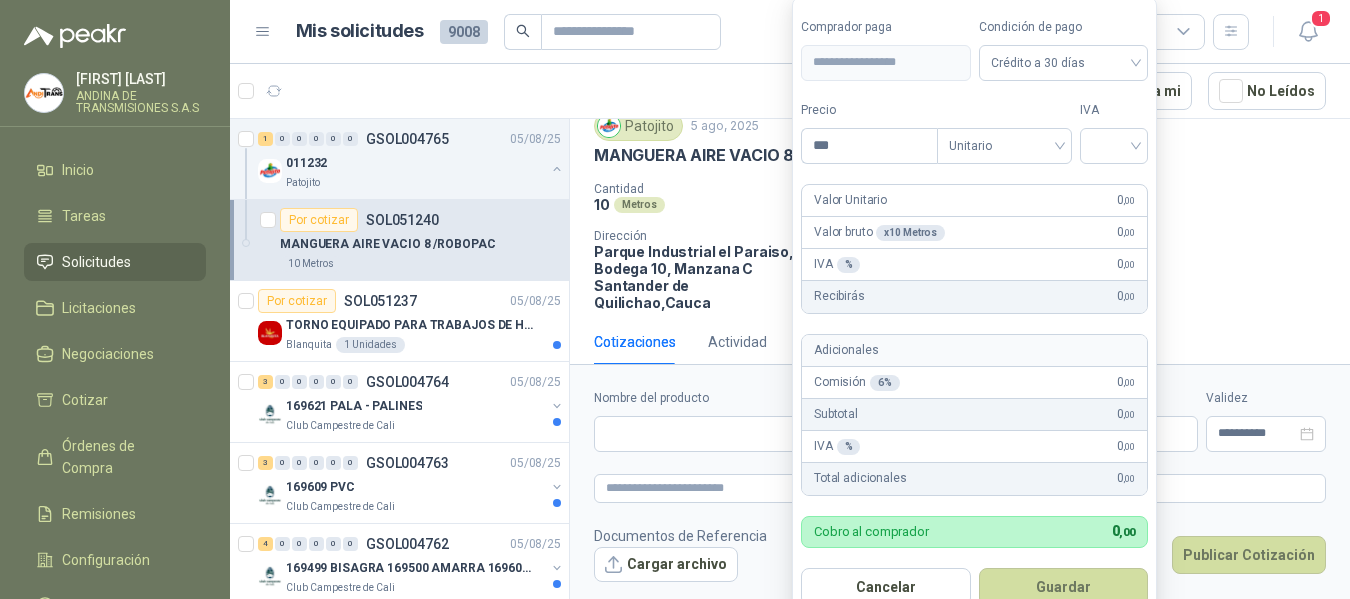 click on "Cantidad 10   Metros Condición de pago Crédito a 30 días Dirección Parque Industrial el Paraiso, Bodega 10, Manzana C   [CITY],  [STATE]" at bounding box center [960, 246] 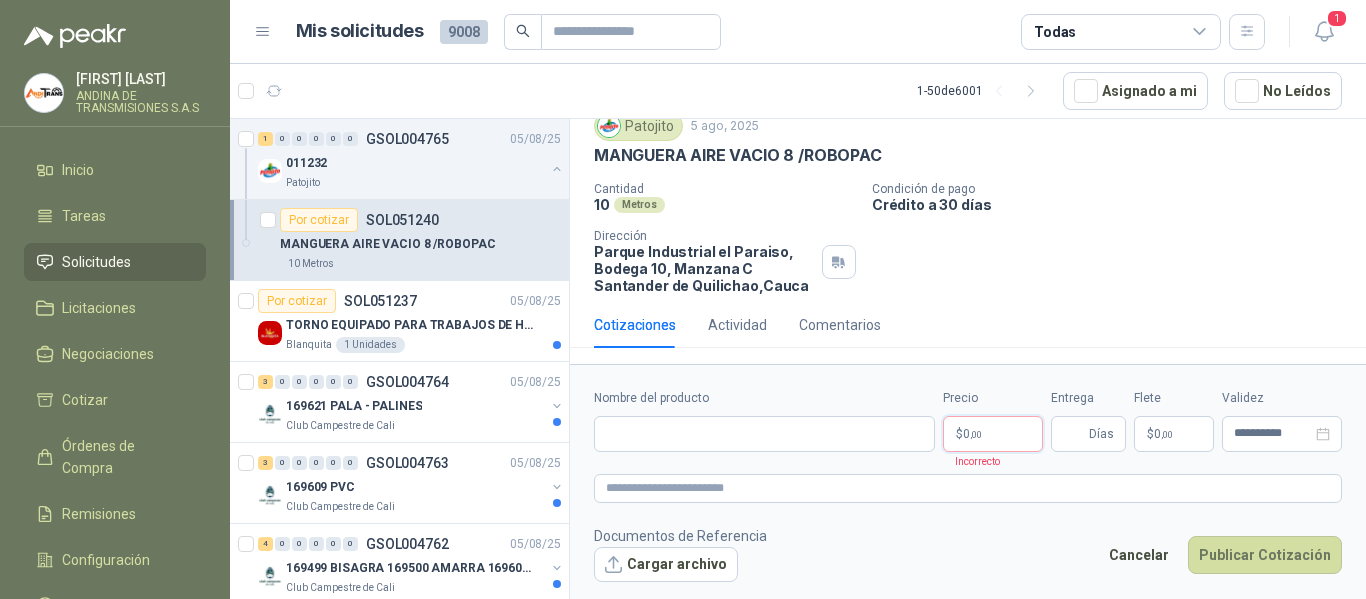 click on "[FIRST]   [LAST] ANDINA DE TRANSMISIONES S.A.S   Inicio   Tareas   Solicitudes   Licitaciones   Negociaciones   Cotizar   Órdenes de Compra   Remisiones   Configuración   Manuales y ayuda Mis solicitudes 9008 Todas 1 1 - 50  de  6001 Asignado a mi No Leídos 1   [NUMBER]   [NUMBER]   [NUMBER]   [NUMBER]   [NUMBER]   [NUMBER]   GSOL004765 [DATE]   [NUMBER] [NAME]   Por cotizar SOL051240 MANGUERA AIRE VACIO 8 /ROBOPAC 10   Metros Por cotizar SOL051237 [DATE]   TORNO EQUIPADO PARA TRABAJOS DE HASTA 1 METRO DE PRIMER O SEGUNDA MANO Blanquita 1   Unidades 3   [NUMBER]   [NUMBER]   [NUMBER]   [NUMBER]   [NUMBER]   [NUMBER]   GSOL004764 [DATE]   [NUMBER] PALA - PALINES   Club Campestre de Cali   3   [NUMBER]   [NUMBER]   [NUMBER]   [NUMBER]   [NUMBER]   [NUMBER]   GSOL004763 [DATE]   [NUMBER]   PVC Club Campestre de Cali   4   [NUMBER]   [NUMBER]   [NUMBER]   [NUMBER]   [NUMBER]   [NUMBER]   GSOL004762 [DATE]   [NUMBER] BISAGRA 169500 AMARRA 169601 BUJ 169617 CER Club Campestre de Cali   3   [NUMBER]   [NUMBER]   [NUMBER]   [NUMBER]   [NUMBER]   [NUMBER]   GSOL004761 [DATE]   [NUMBER] LIMPIADOR - POMADA - CINTA  Club Campestre de Cali   4   [NUMBER]   [NUMBER]   [NUMBER]   [NUMBER]   [NUMBER]   [NUMBER]   GSOL004760 [DATE]   PEDIDO PRIMARIA 2 Colegio Bennett   55   [NUMBER]" at bounding box center (683, 299) 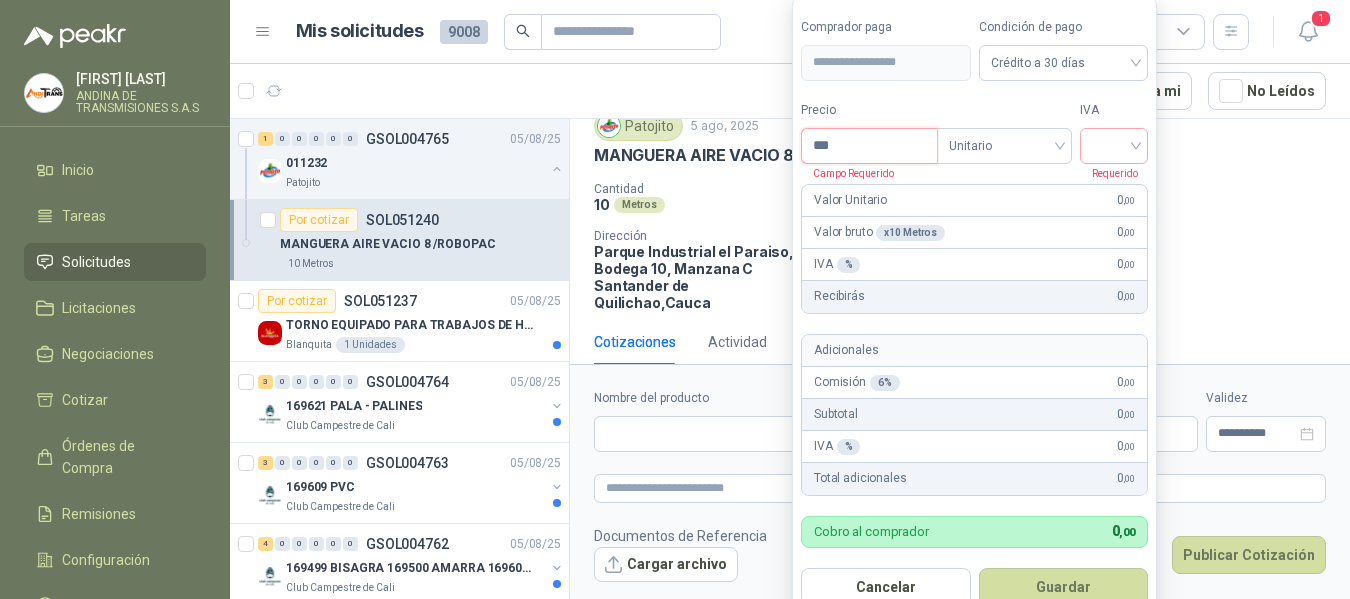 click on "***" at bounding box center [869, 146] 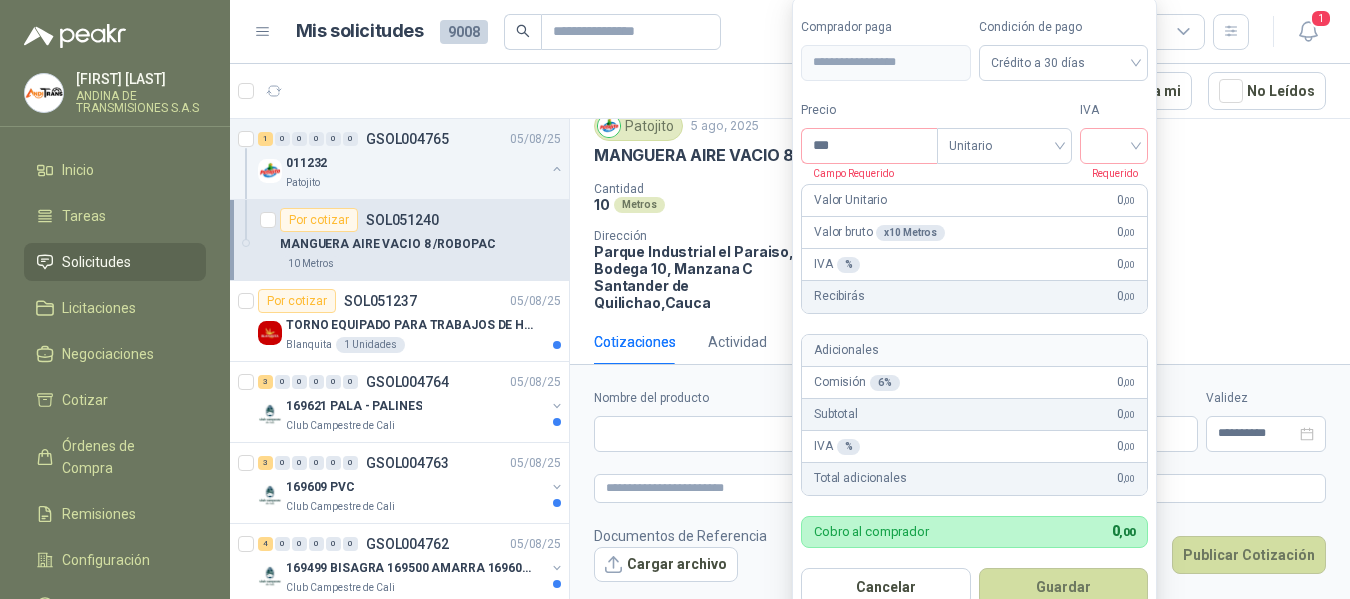 click on "MANGUERA AIRE VACIO 8 /ROBOPAC" at bounding box center [960, 155] 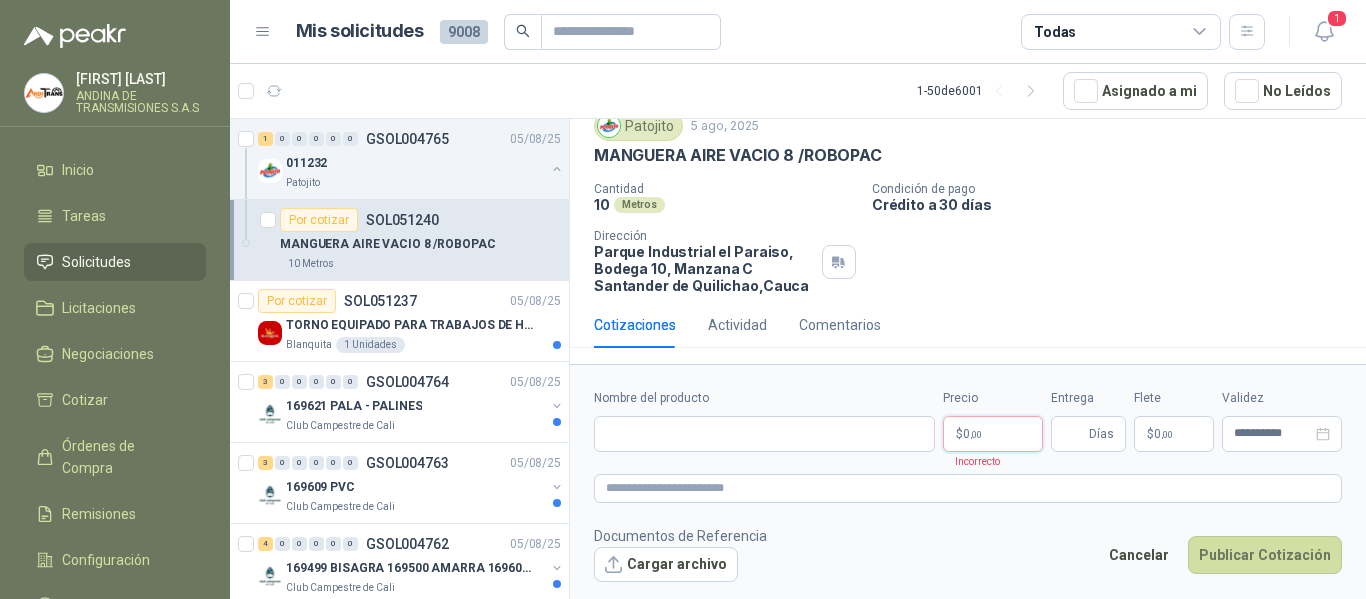 click on "[FIRST]   [LAST] ANDINA DE TRANSMISIONES S.A.S   Inicio   Tareas   Solicitudes   Licitaciones   Negociaciones   Cotizar   Órdenes de Compra   Remisiones   Configuración   Manuales y ayuda Mis solicitudes 9008 Todas 1 1 - 50  de  6001 Asignado a mi No Leídos 1   [NUMBER]   [NUMBER]   [NUMBER]   [NUMBER]   [NUMBER]   [NUMBER]   GSOL004765 [DATE]   [NUMBER] [NAME]   Por cotizar SOL051240 MANGUERA AIRE VACIO 8 /ROBOPAC 10   Metros Por cotizar SOL051237 [DATE]   TORNO EQUIPADO PARA TRABAJOS DE HASTA 1 METRO DE PRIMER O SEGUNDA MANO Blanquita 1   Unidades 3   [NUMBER]   [NUMBER]   [NUMBER]   [NUMBER]   [NUMBER]   [NUMBER]   GSOL004764 [DATE]   [NUMBER] PALA - PALINES   Club Campestre de Cali   3   [NUMBER]   [NUMBER]   [NUMBER]   [NUMBER]   [NUMBER]   [NUMBER]   GSOL004763 [DATE]   [NUMBER]   PVC Club Campestre de Cali   4   [NUMBER]   [NUMBER]   [NUMBER]   [NUMBER]   [NUMBER]   [NUMBER]   GSOL004762 [DATE]   [NUMBER] BISAGRA 169500 AMARRA 169601 BUJ 169617 CER Club Campestre de Cali   3   [NUMBER]   [NUMBER]   [NUMBER]   [NUMBER]   [NUMBER]   [NUMBER]   GSOL004761 [DATE]   [NUMBER] LIMPIADOR - POMADA - CINTA  Club Campestre de Cali   4   [NUMBER]   [NUMBER]   [NUMBER]   [NUMBER]   [NUMBER]   [NUMBER]   GSOL004760 [DATE]   PEDIDO PRIMARIA 2 Colegio Bennett   55   [NUMBER]" at bounding box center (683, 299) 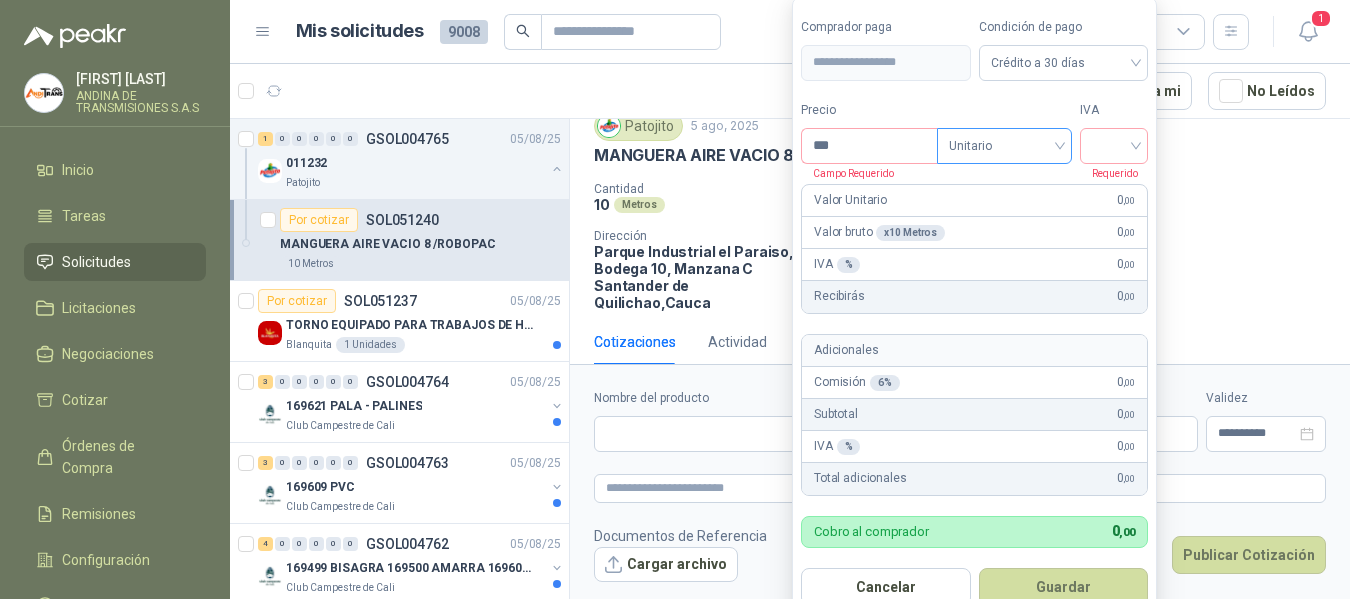 click on "Unitario" at bounding box center [1004, 146] 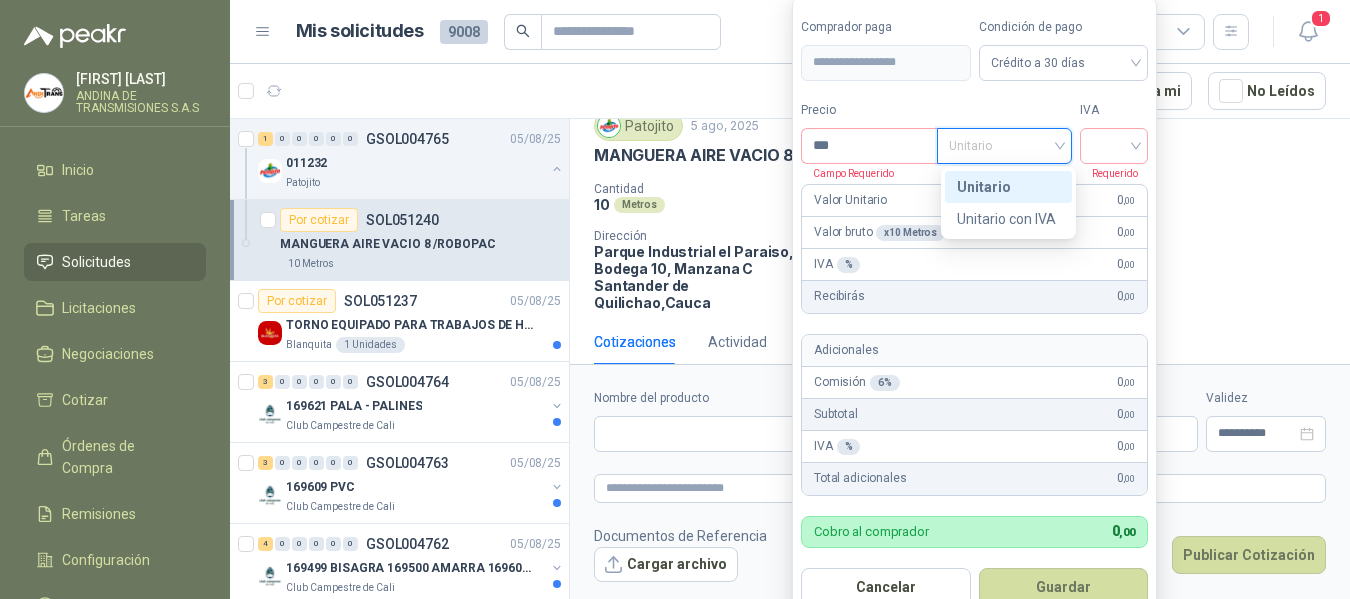 click on "Unitario" at bounding box center (1004, 146) 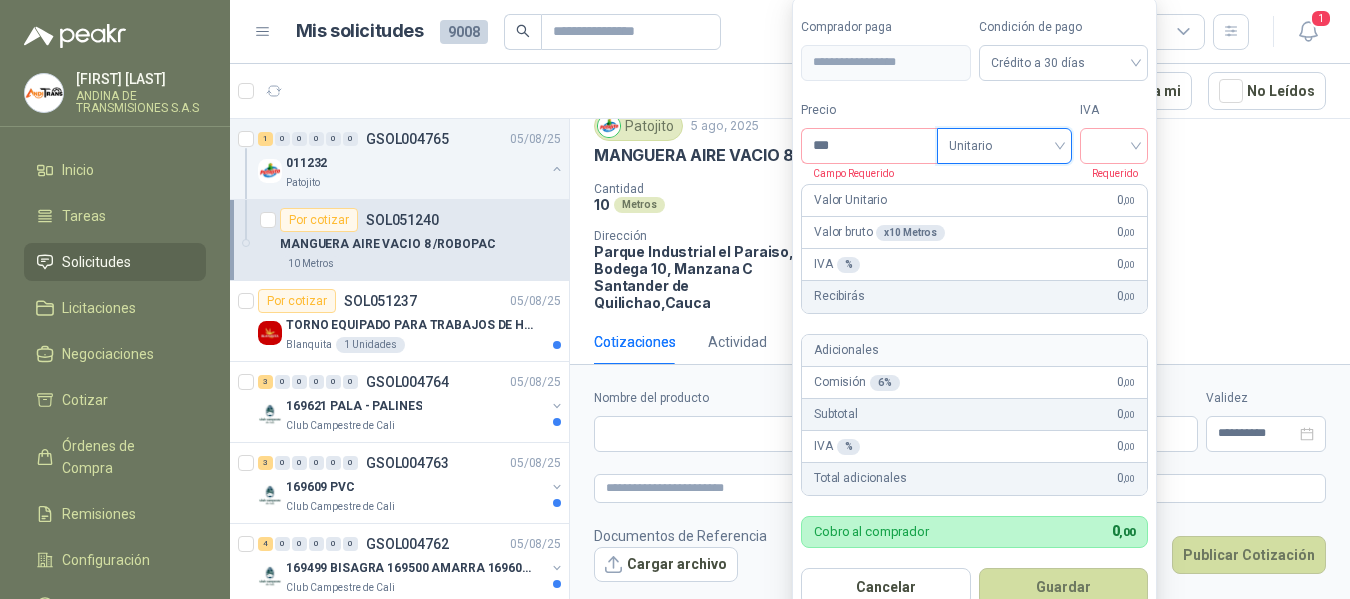 click on "Cantidad 10   Metros Condición de pago Crédito a 30 días Dirección Parque Industrial el Paraiso, Bodega 10, Manzana C   [CITY],  [STATE]" at bounding box center (960, 246) 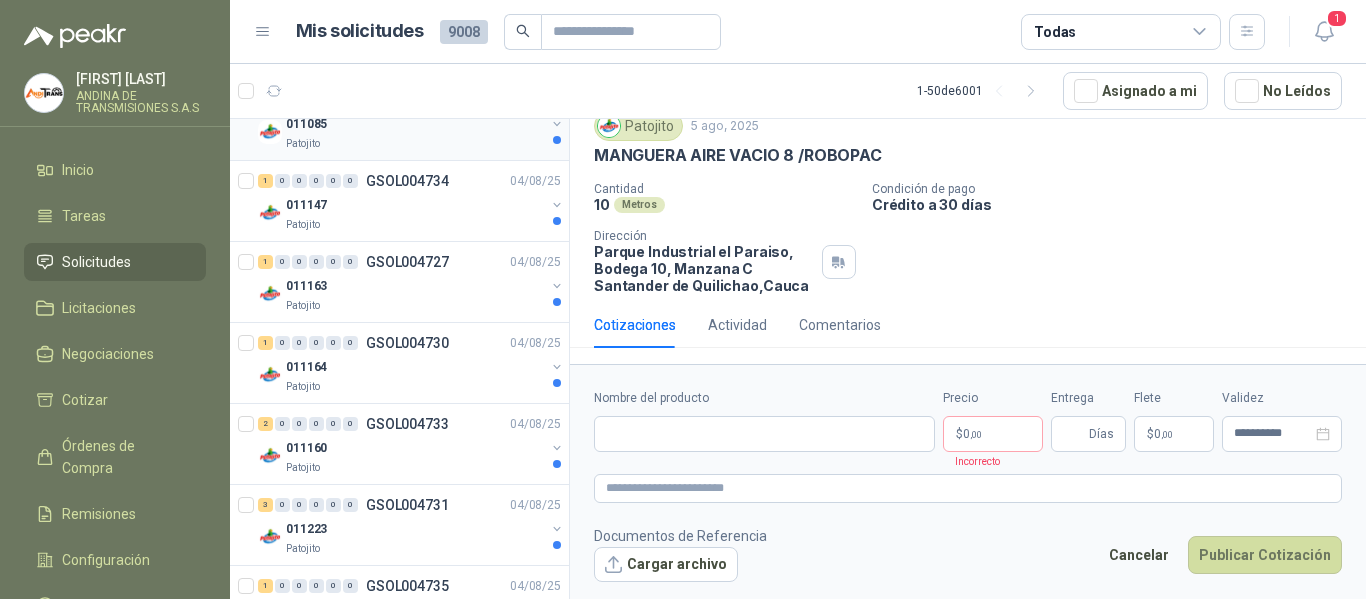 scroll, scrollTop: 3688, scrollLeft: 0, axis: vertical 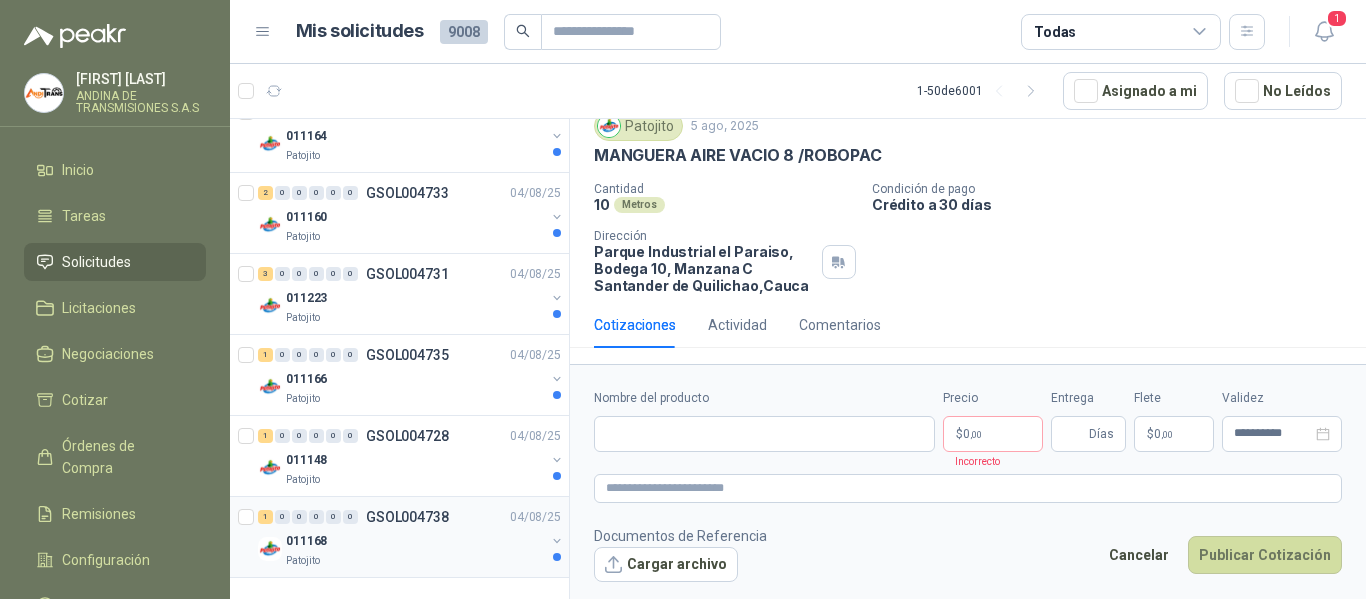 click on "011168" at bounding box center (415, 541) 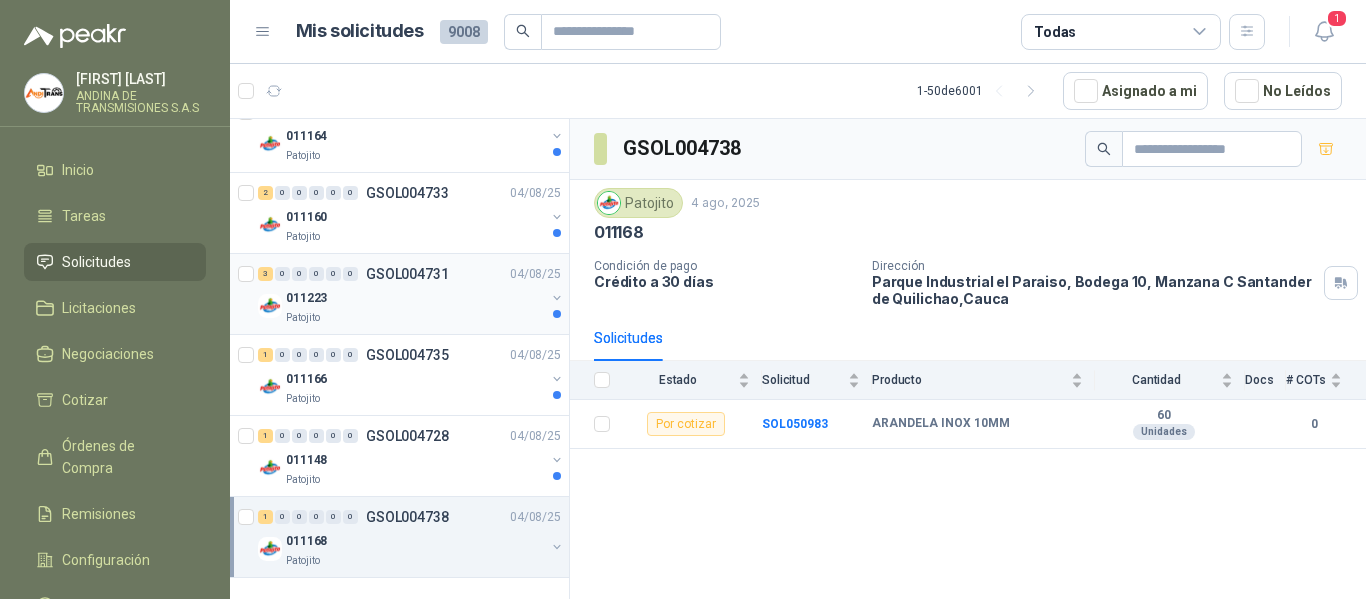 click on "011223" at bounding box center [415, 298] 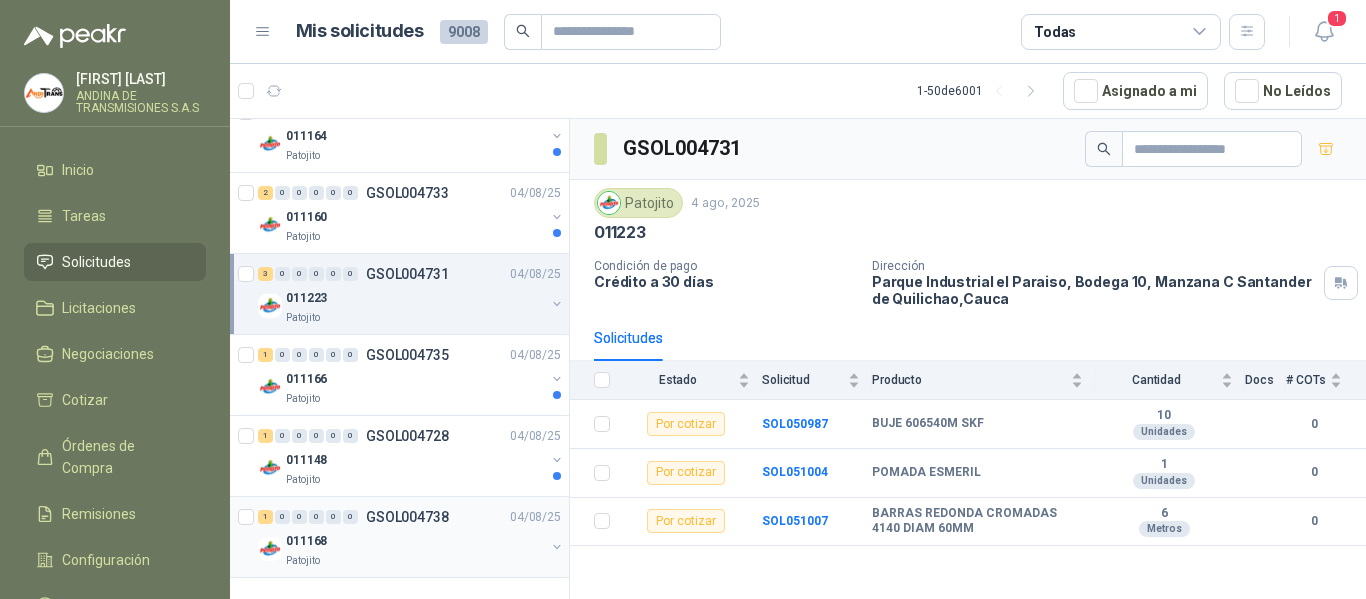click at bounding box center (557, 547) 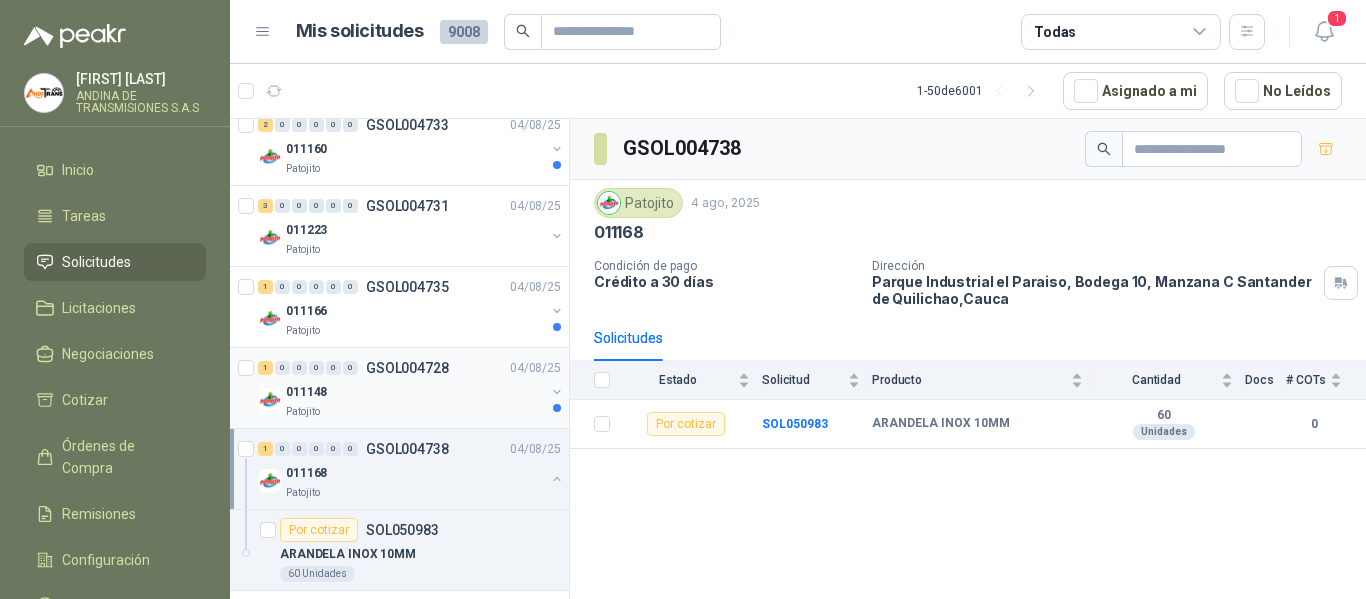scroll, scrollTop: 3769, scrollLeft: 0, axis: vertical 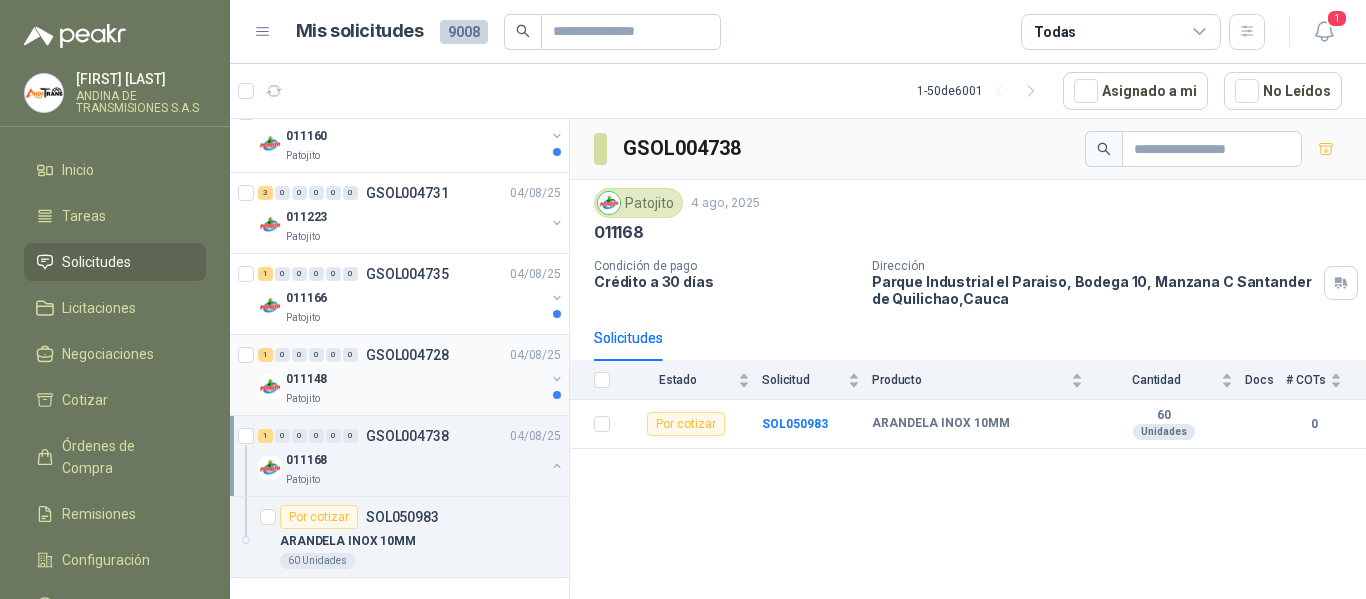 click on "[NUMBER]   [NUMBER]   [NUMBER]   [NUMBER]   [NUMBER]   [NUMBER]   GSOL004738 [DATE]" at bounding box center [411, 436] 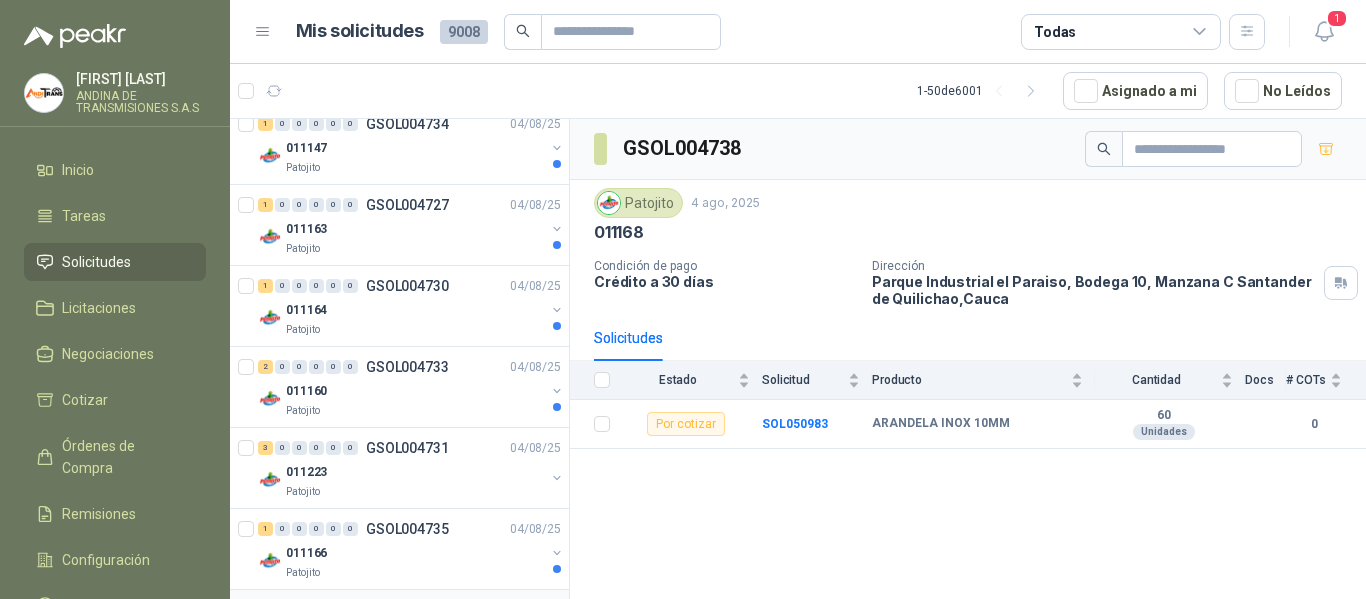 scroll, scrollTop: 3688, scrollLeft: 0, axis: vertical 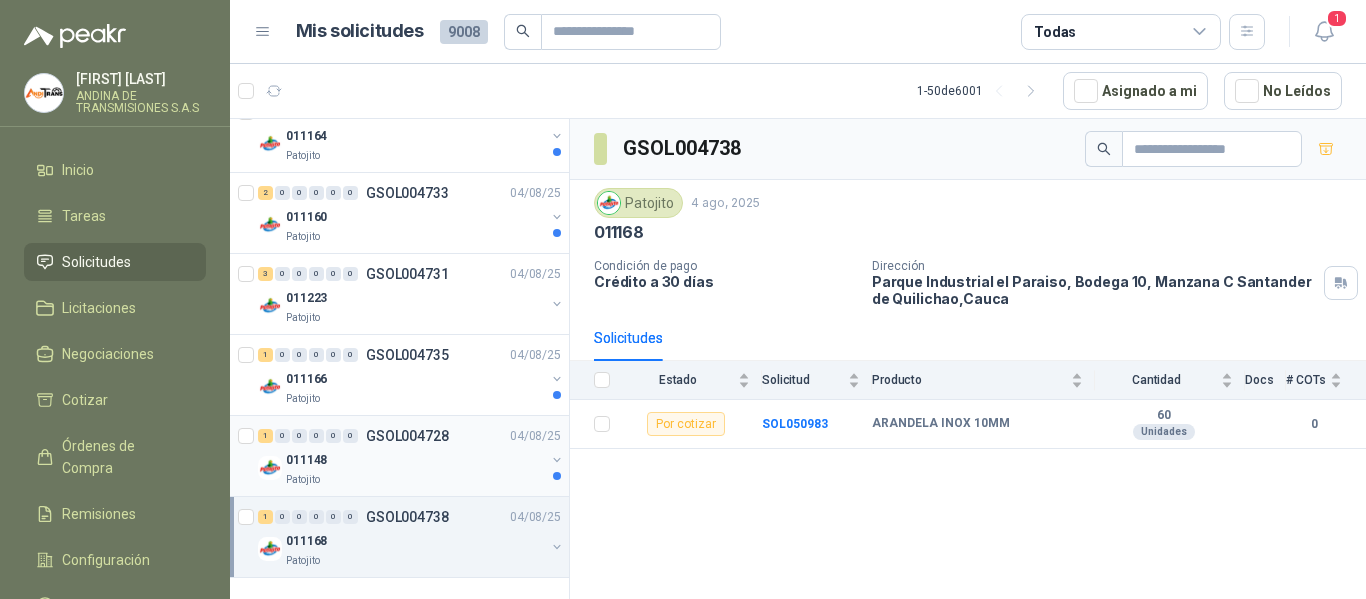click on "011148" at bounding box center (415, 460) 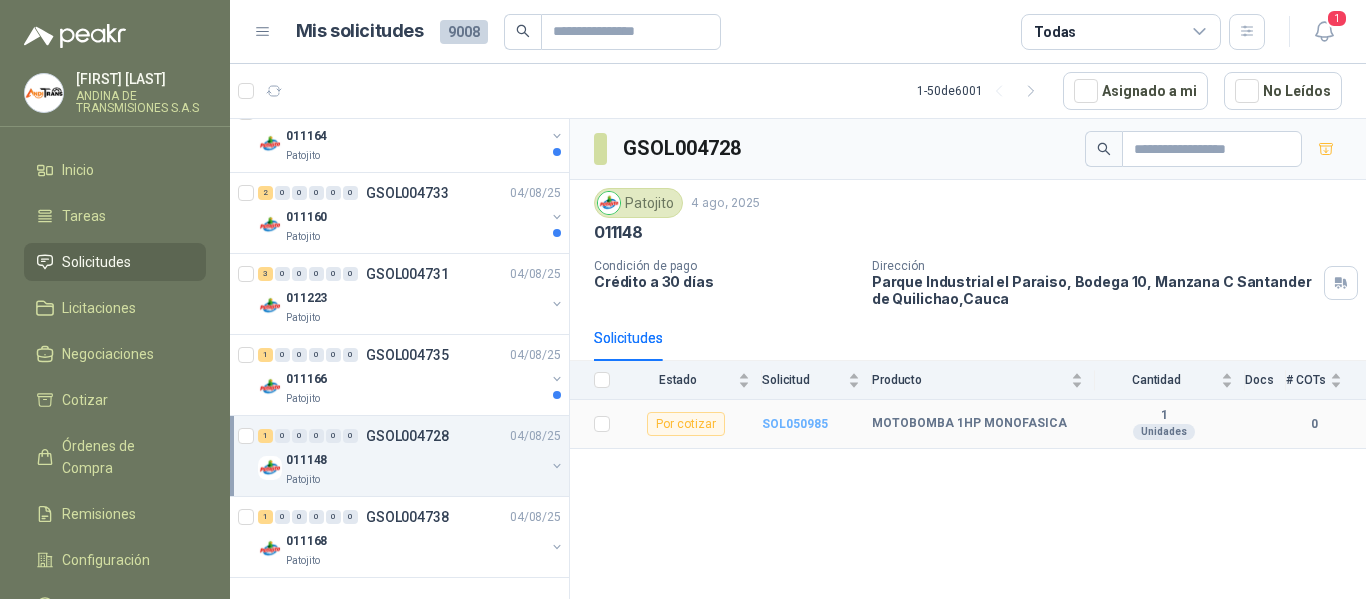 click on "SOL050985" at bounding box center (795, 424) 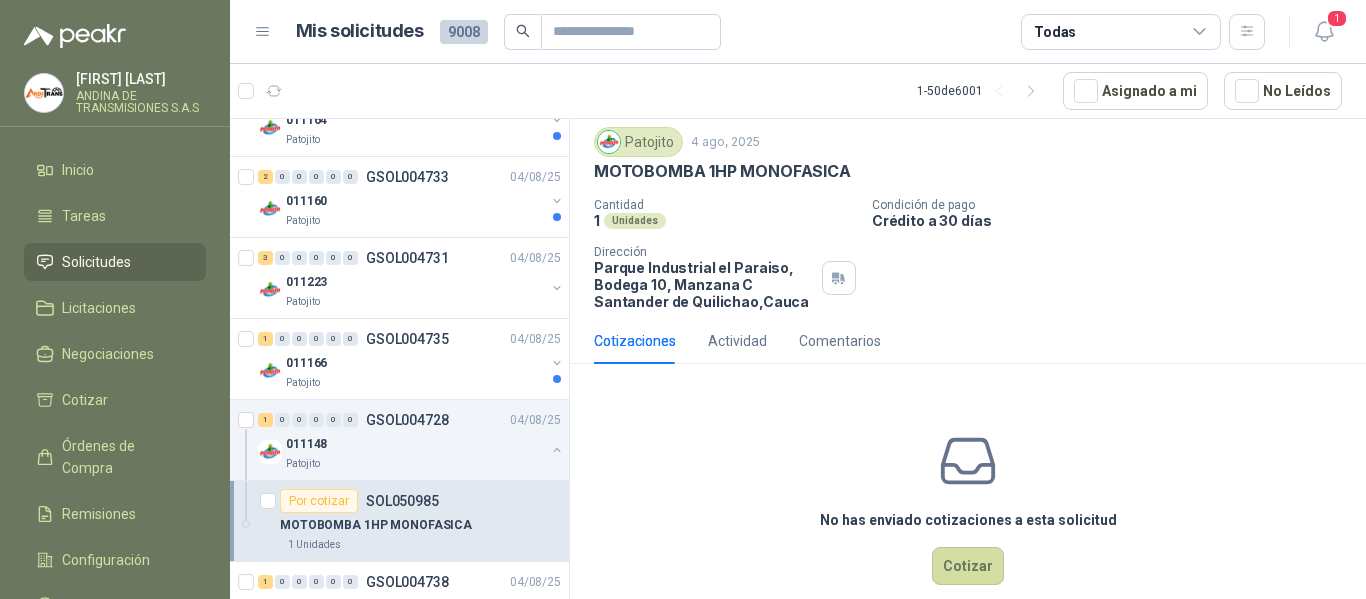 scroll, scrollTop: 87, scrollLeft: 0, axis: vertical 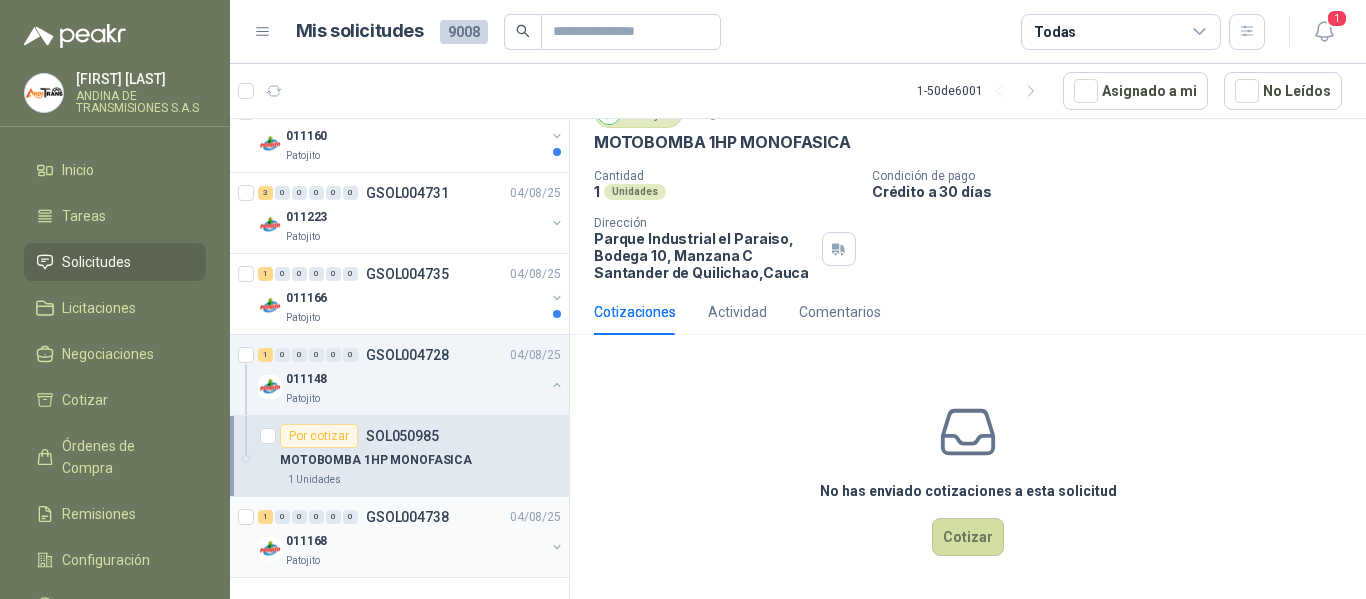 click on "GSOL004738" at bounding box center [407, 517] 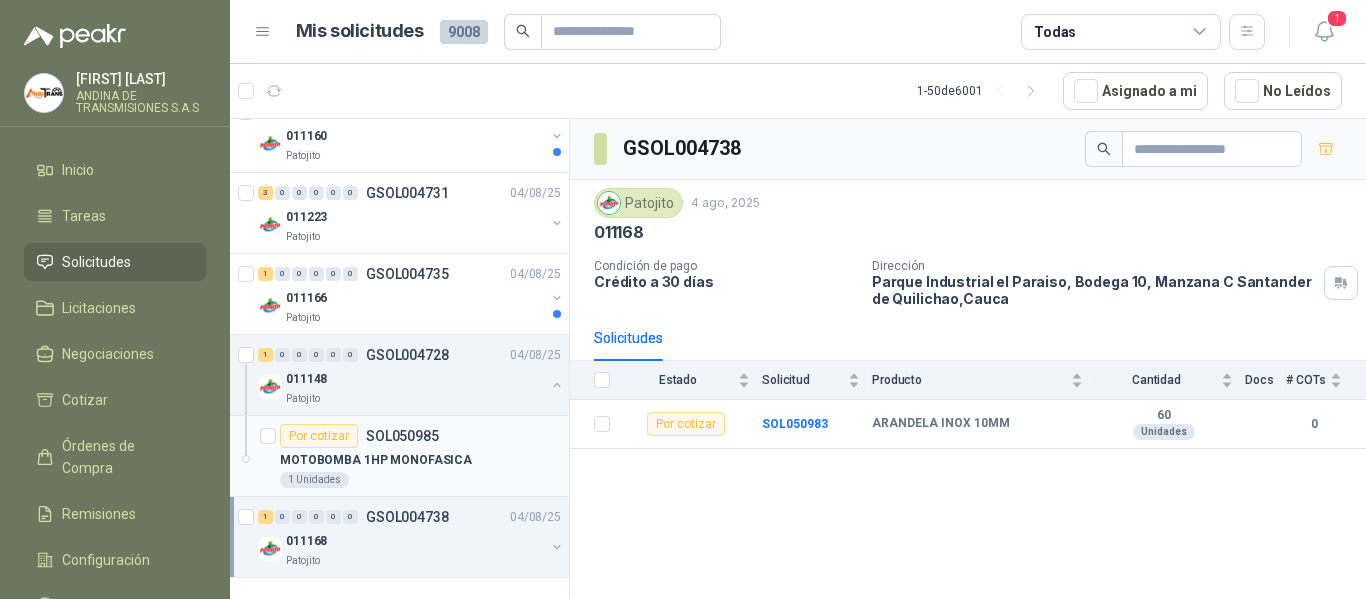 click on "MOTOBOMBA 1HP MONOFASICA" at bounding box center (376, 460) 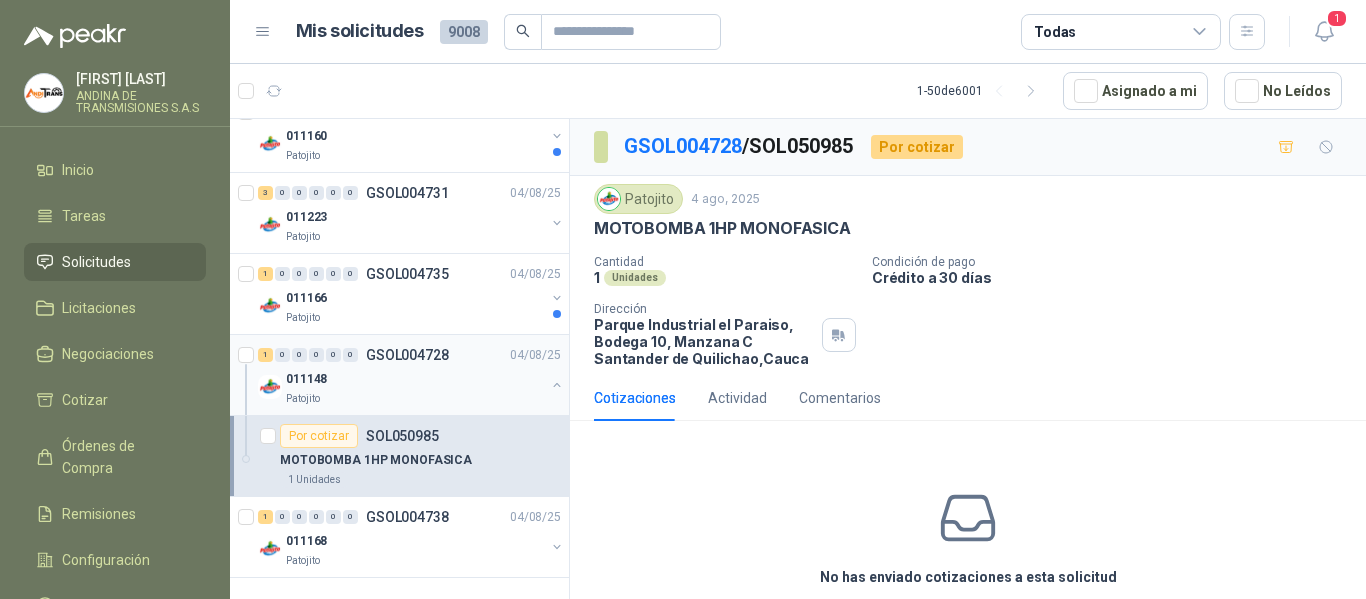 click on "011148" at bounding box center (415, 379) 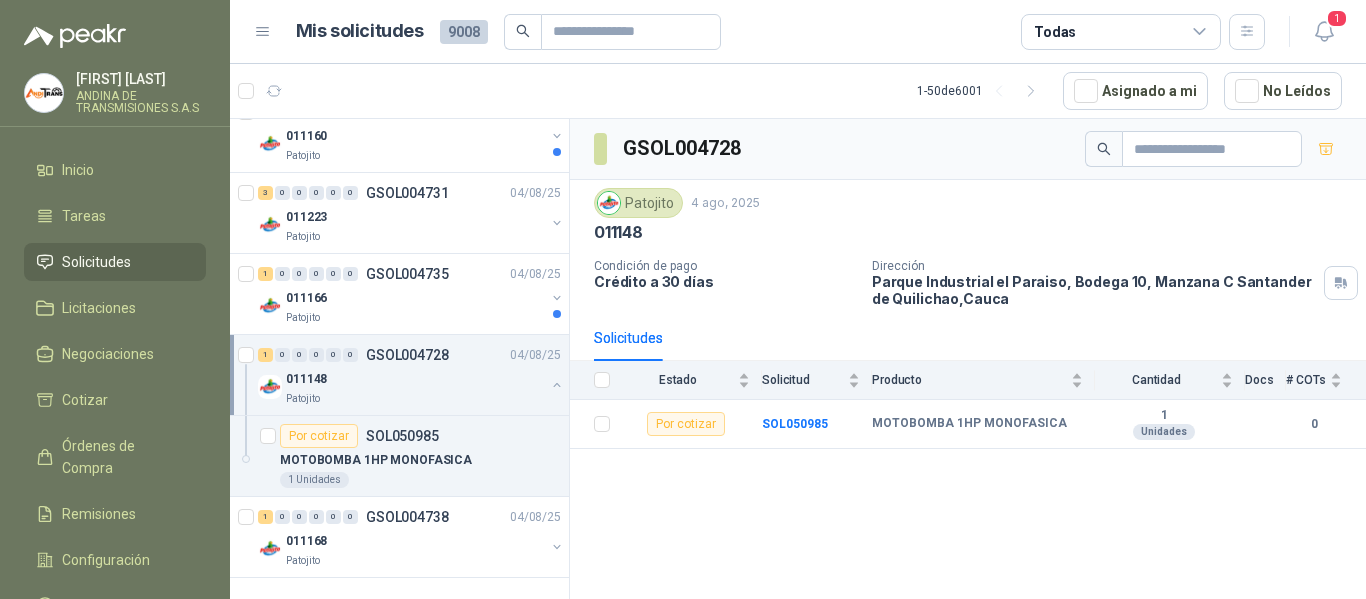 click at bounding box center [609, 203] 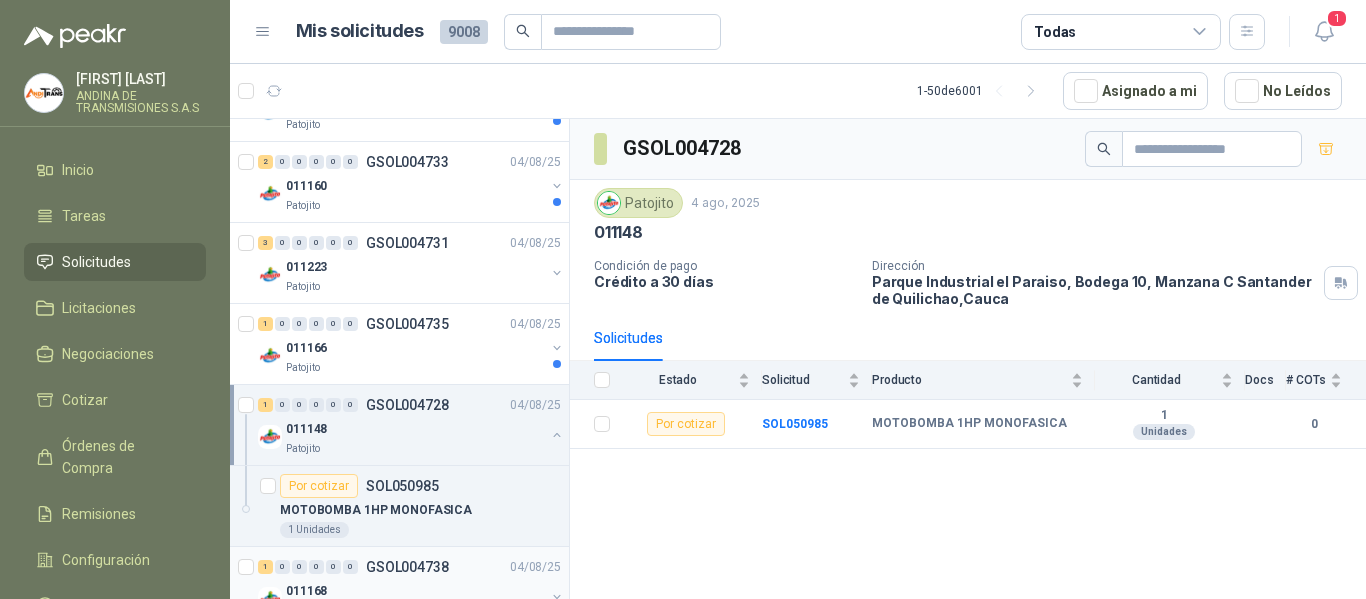 scroll, scrollTop: 3669, scrollLeft: 0, axis: vertical 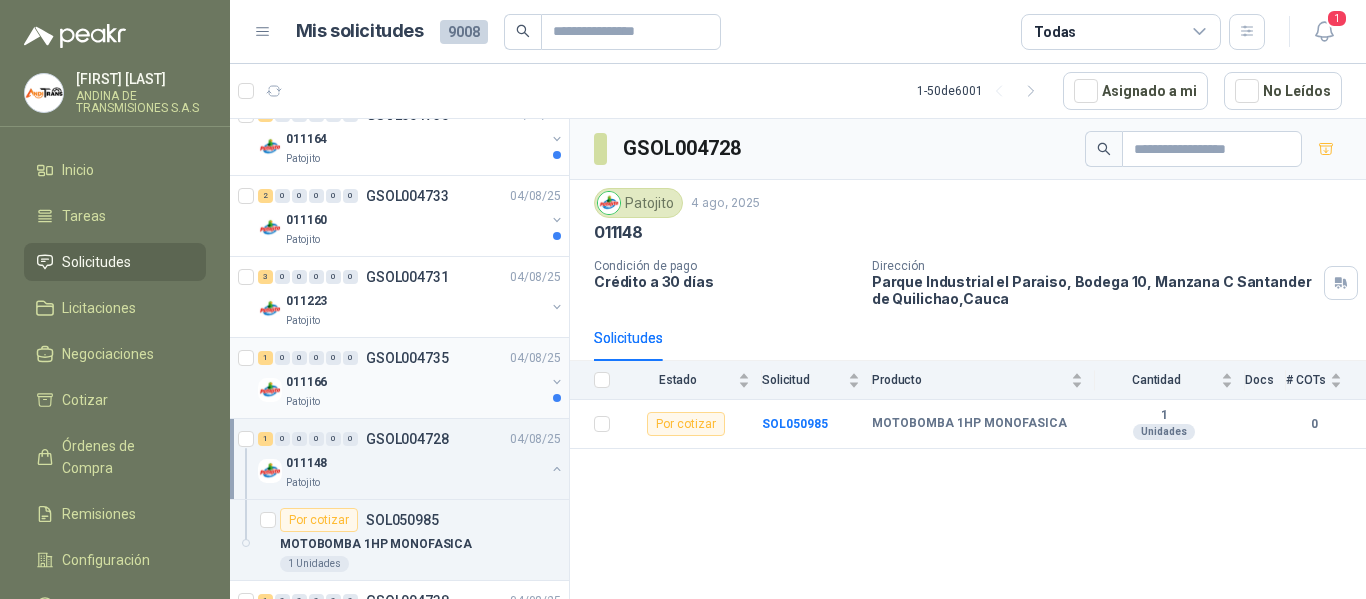 click on "GSOL004735" at bounding box center (407, 358) 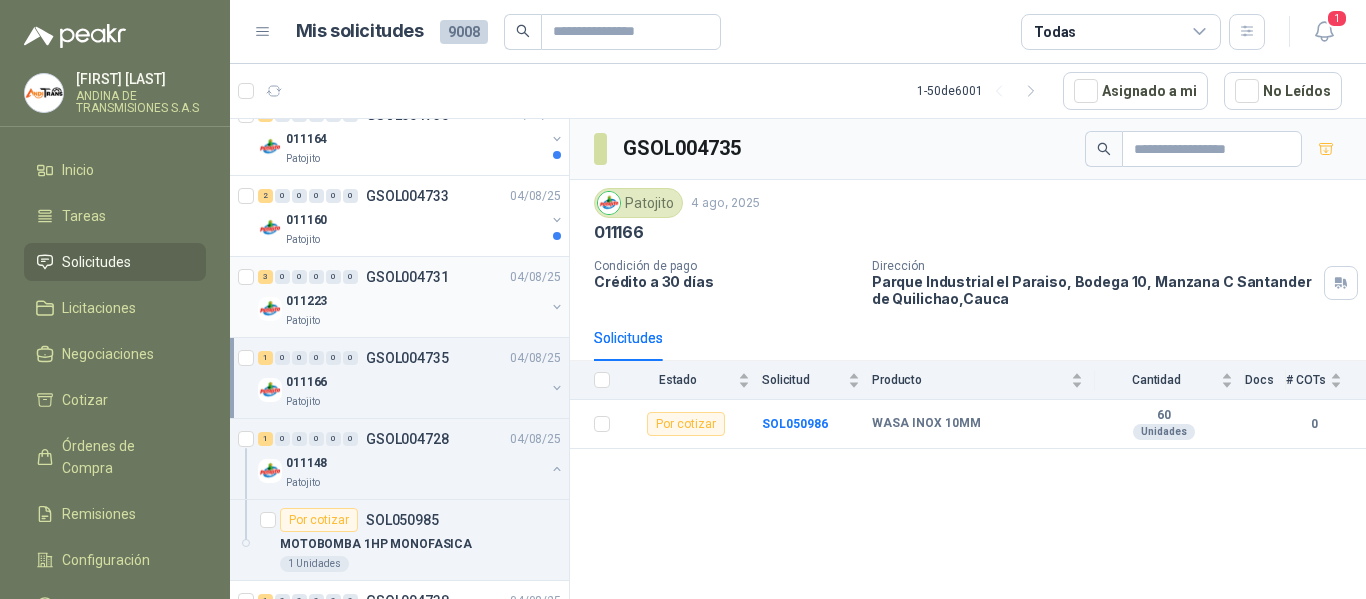 click on "011223" at bounding box center [415, 301] 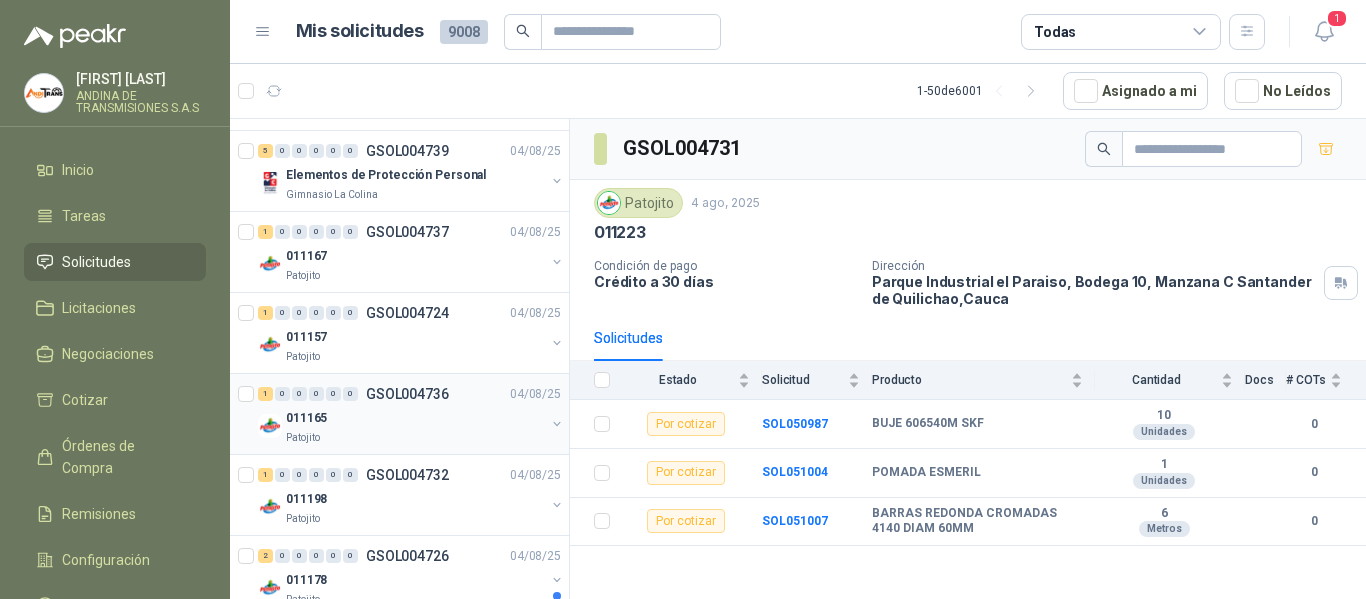 scroll, scrollTop: 2869, scrollLeft: 0, axis: vertical 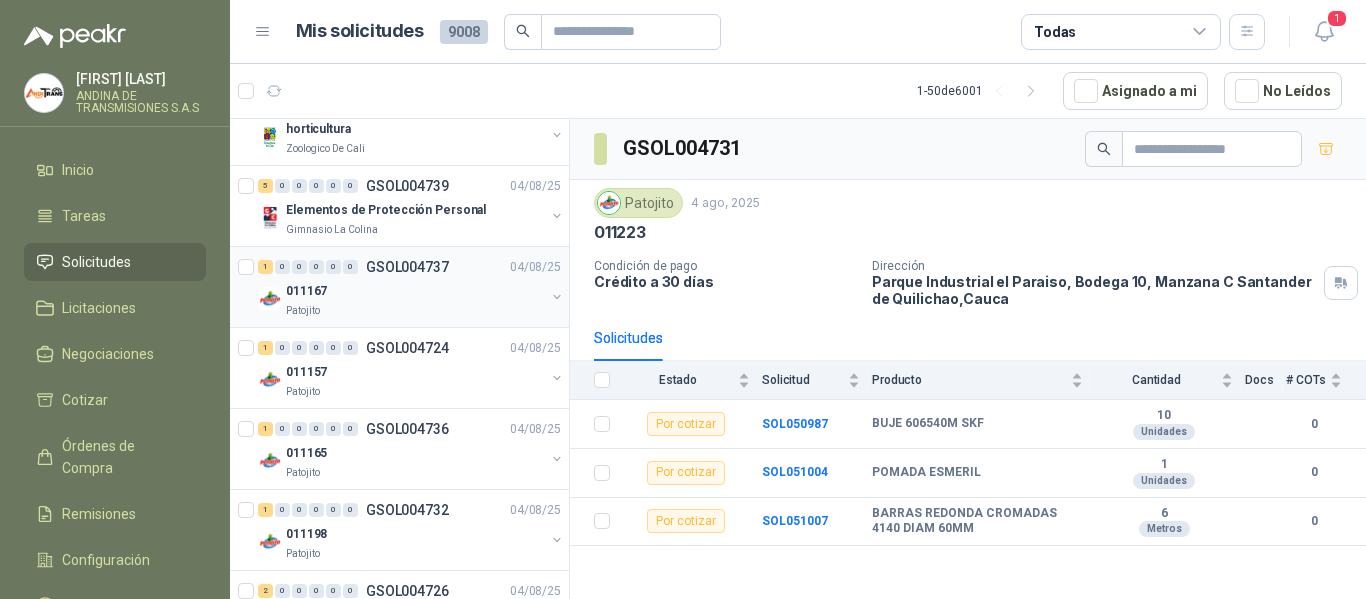 click on "Patojito" at bounding box center (415, 311) 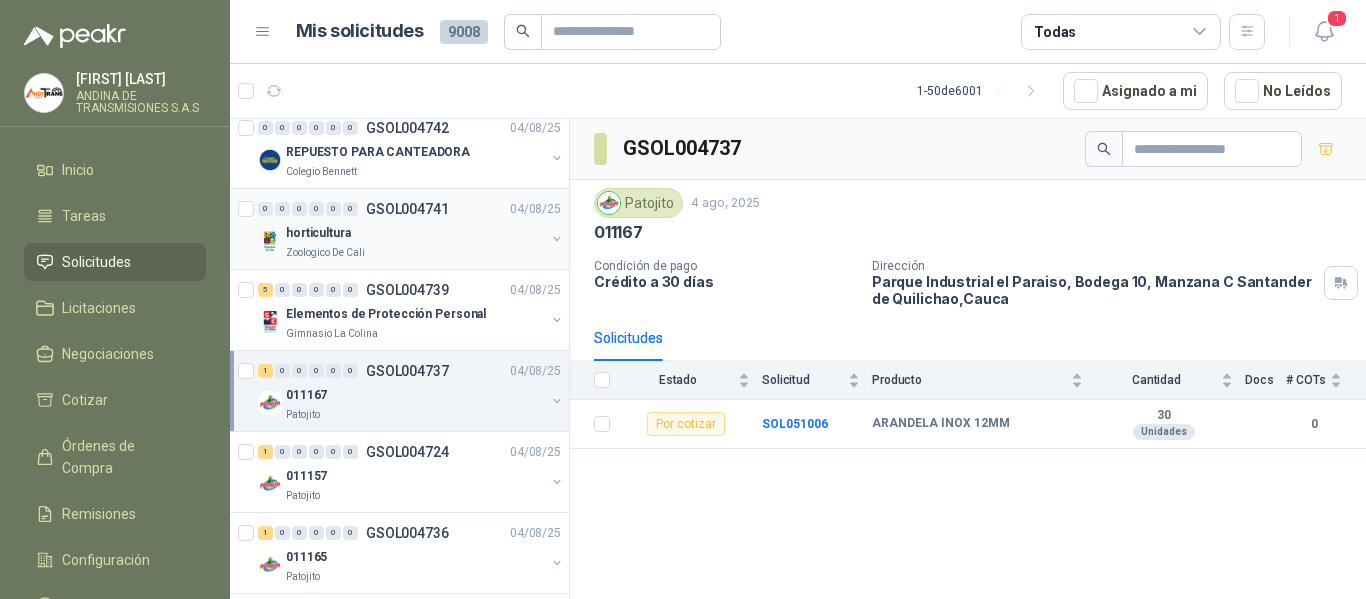 scroll, scrollTop: 2669, scrollLeft: 0, axis: vertical 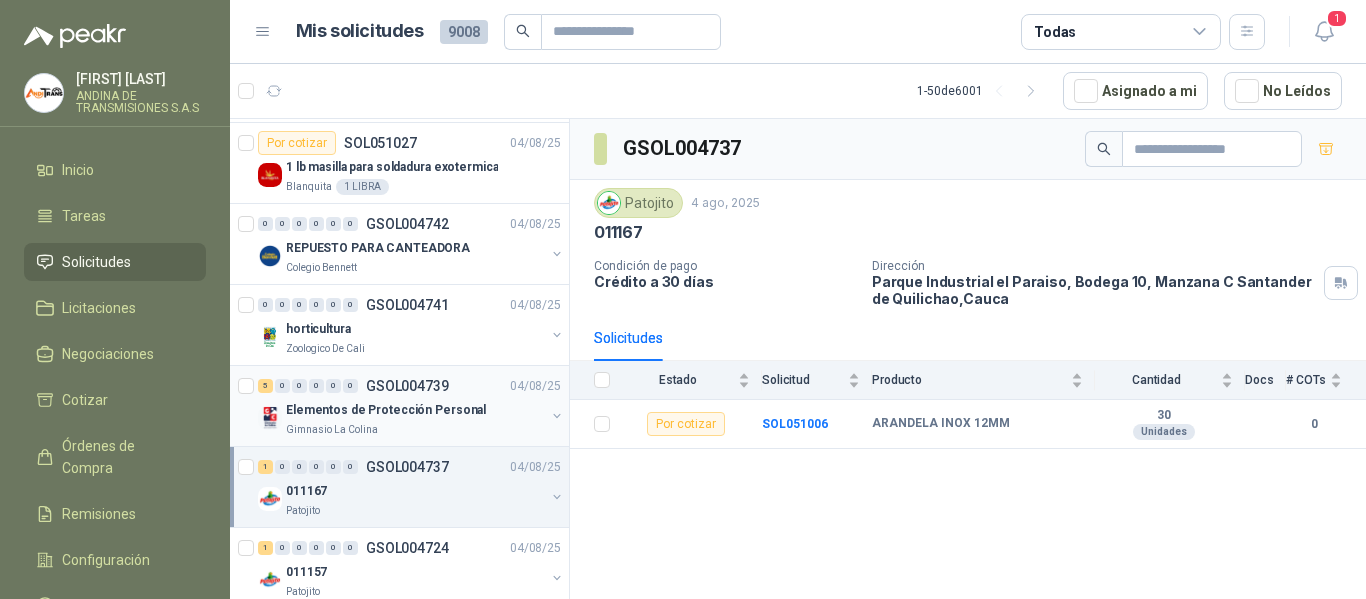 click on "GSOL004739" at bounding box center (407, 386) 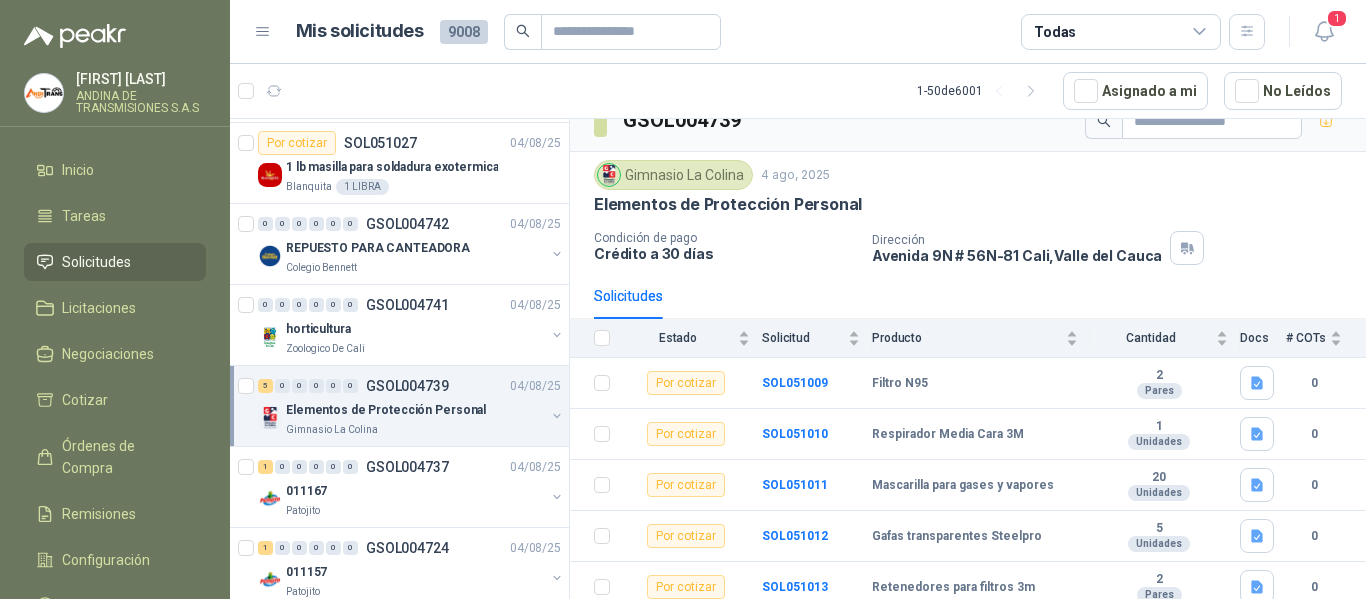 scroll, scrollTop: 35, scrollLeft: 0, axis: vertical 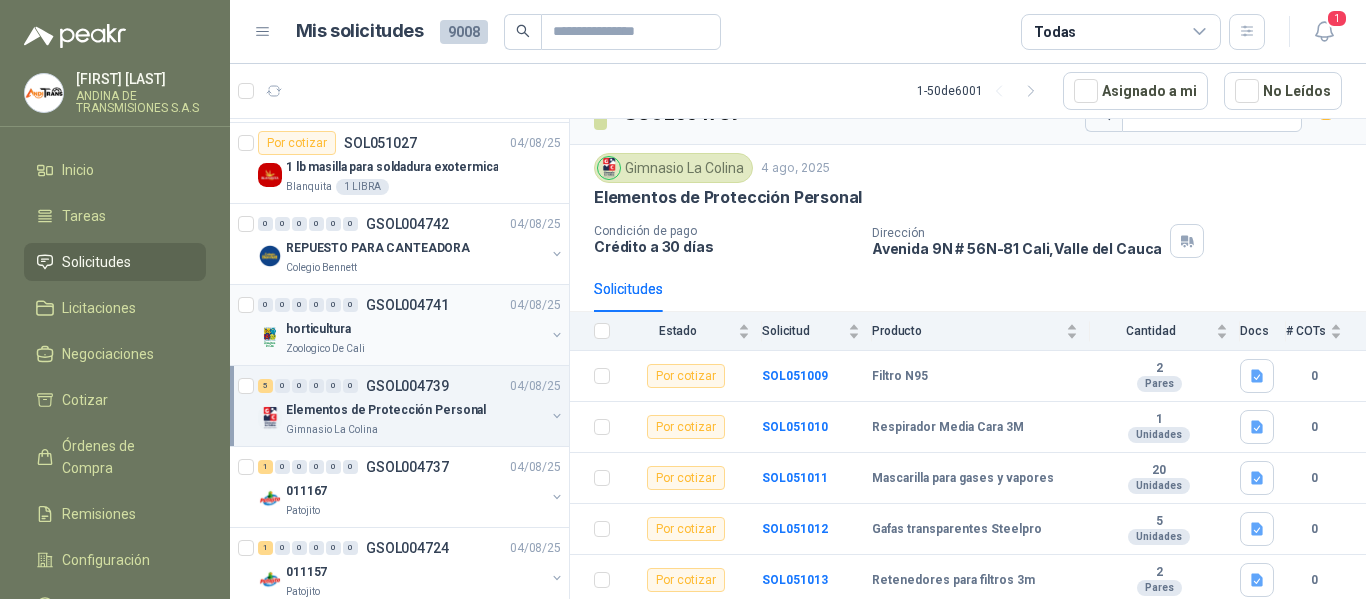 click on "horticultura" at bounding box center (415, 329) 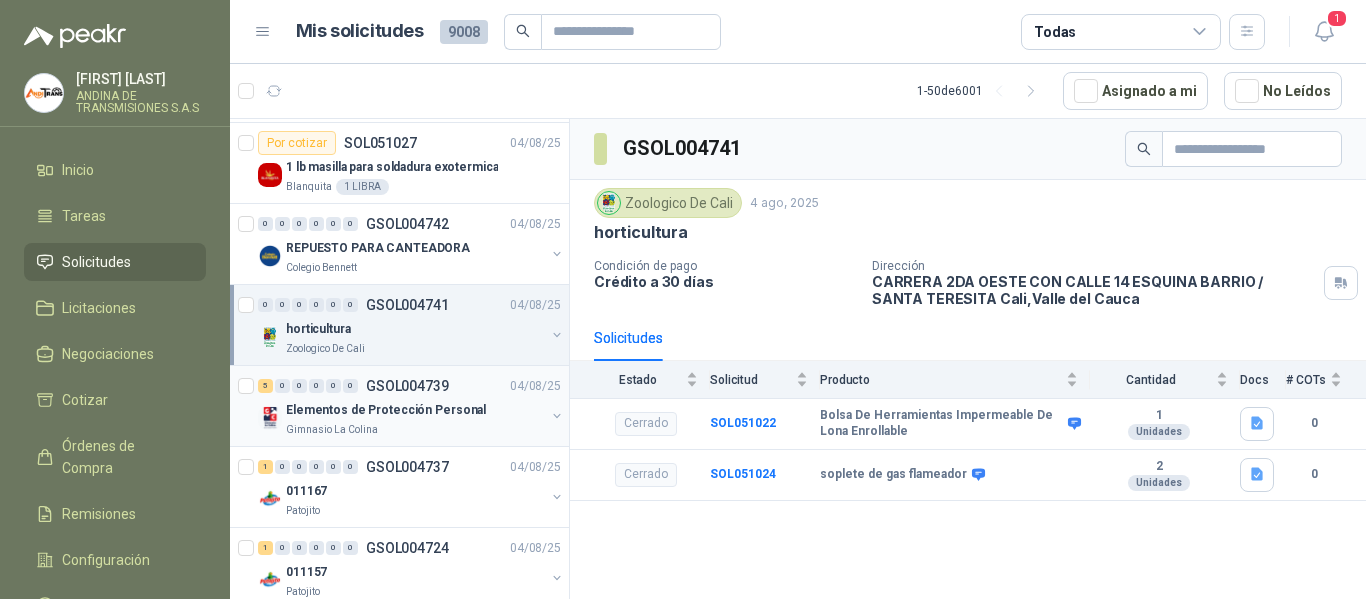 click on "GSOL004739" at bounding box center [407, 386] 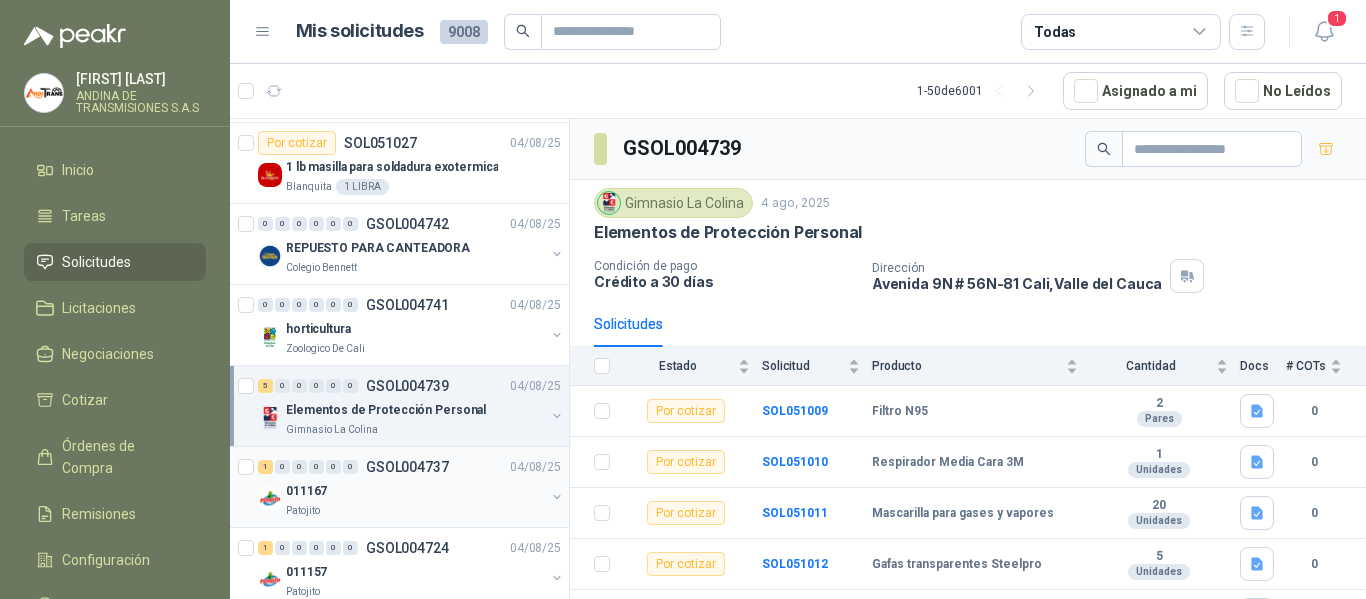 click on "GSOL004737" at bounding box center (407, 467) 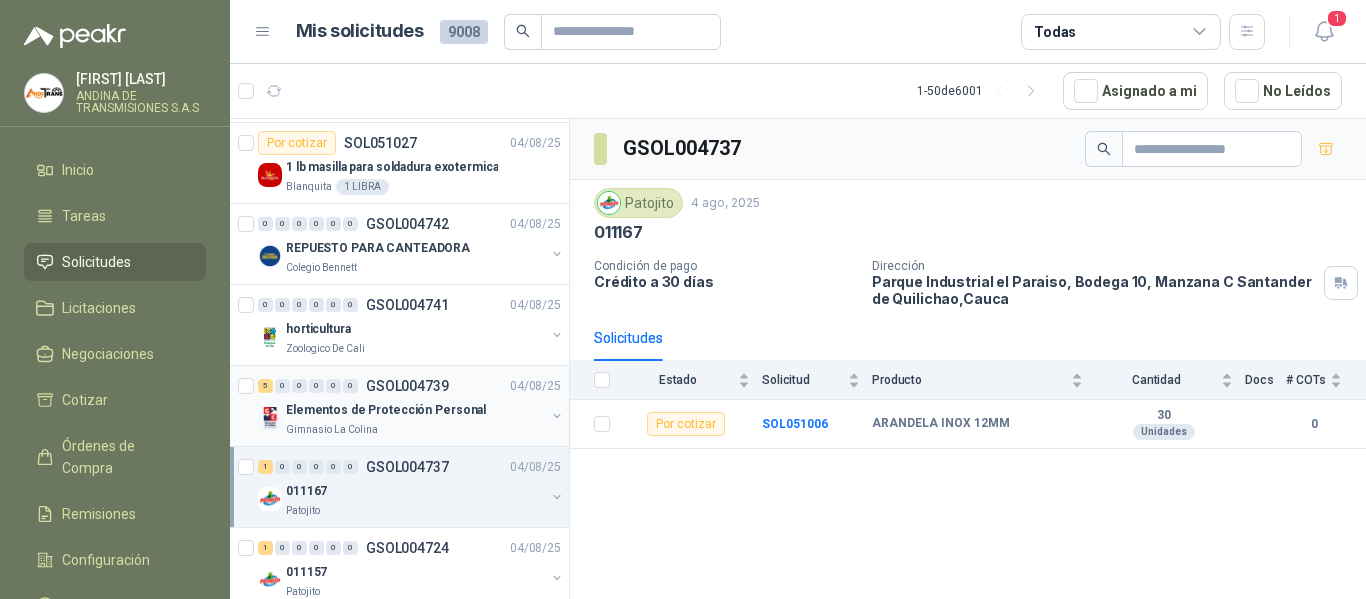 click on "Elementos de Protección Personal" at bounding box center (386, 410) 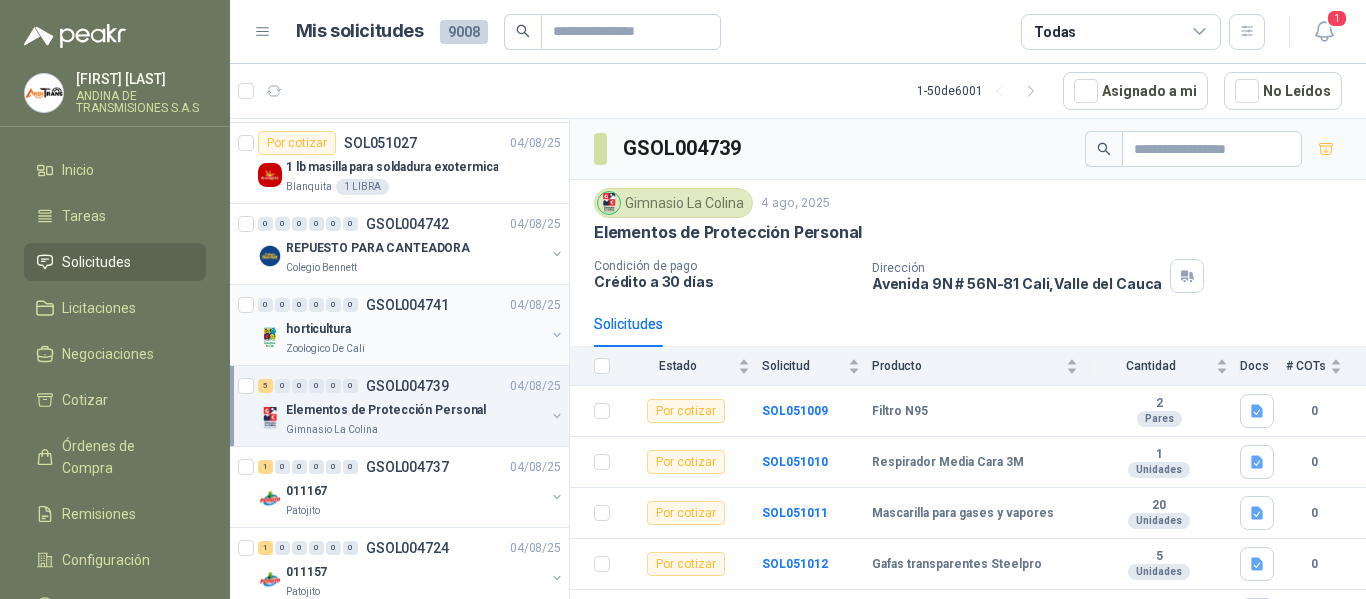 click on "horticultura" at bounding box center (415, 329) 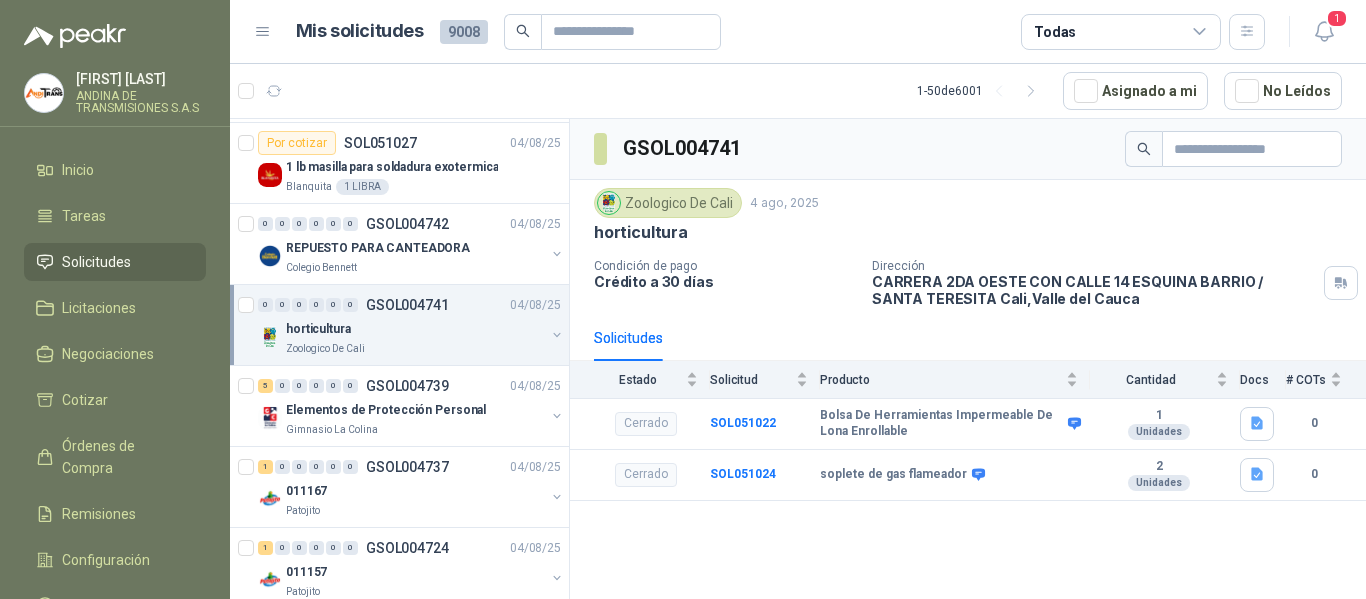 scroll, scrollTop: 2569, scrollLeft: 0, axis: vertical 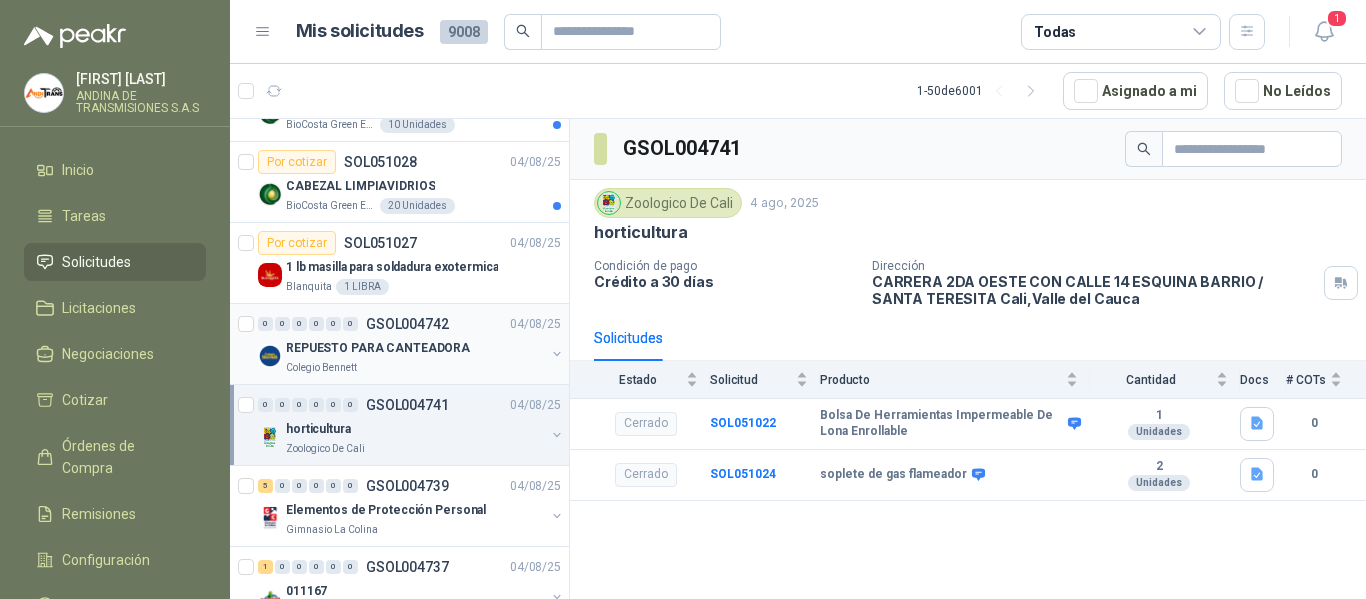 click on "REPUESTO PARA CANTEADORA" at bounding box center (415, 348) 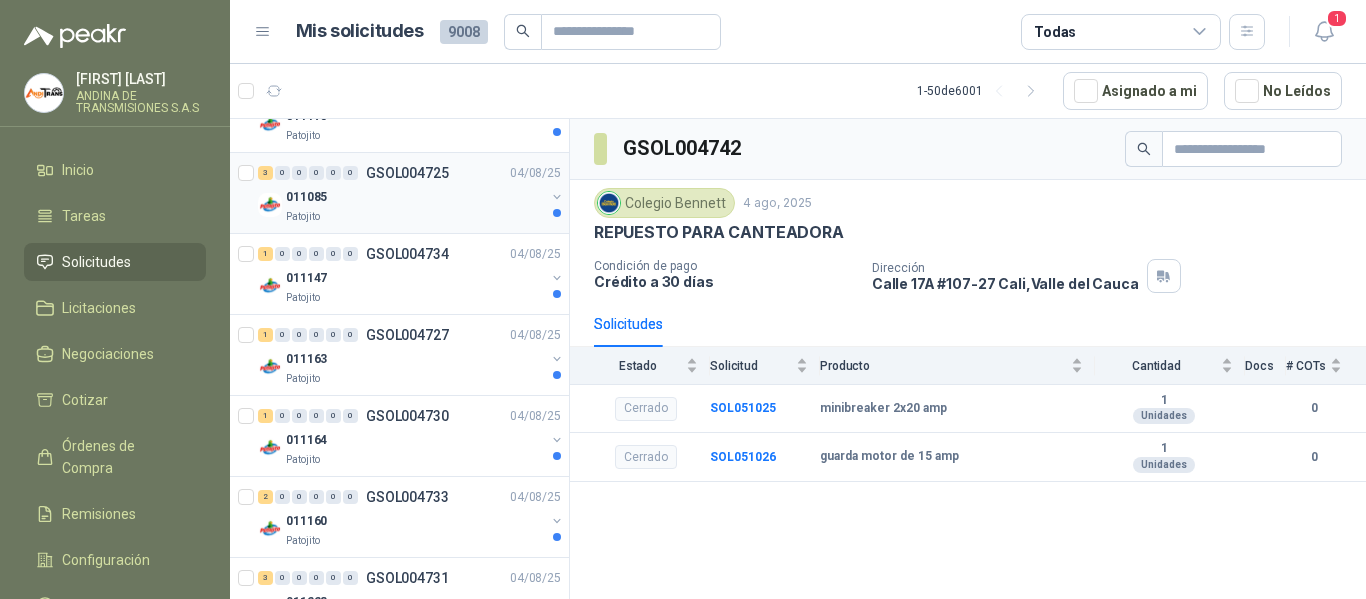 scroll, scrollTop: 3769, scrollLeft: 0, axis: vertical 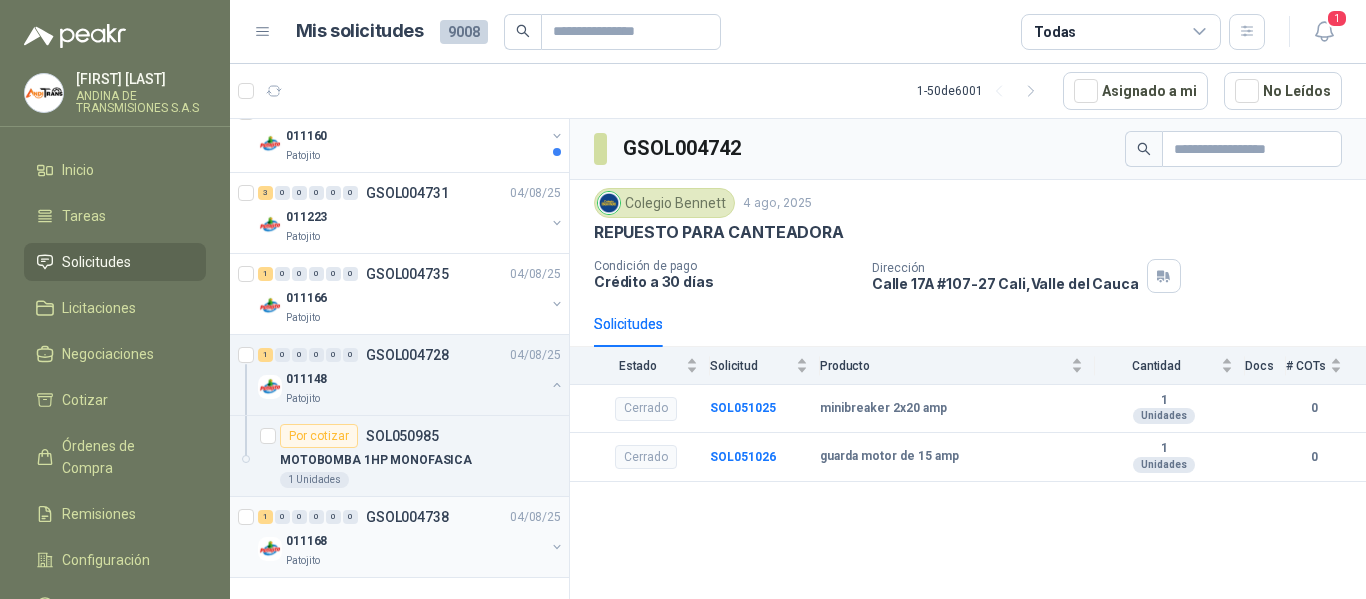 click on "Patojito" at bounding box center [415, 561] 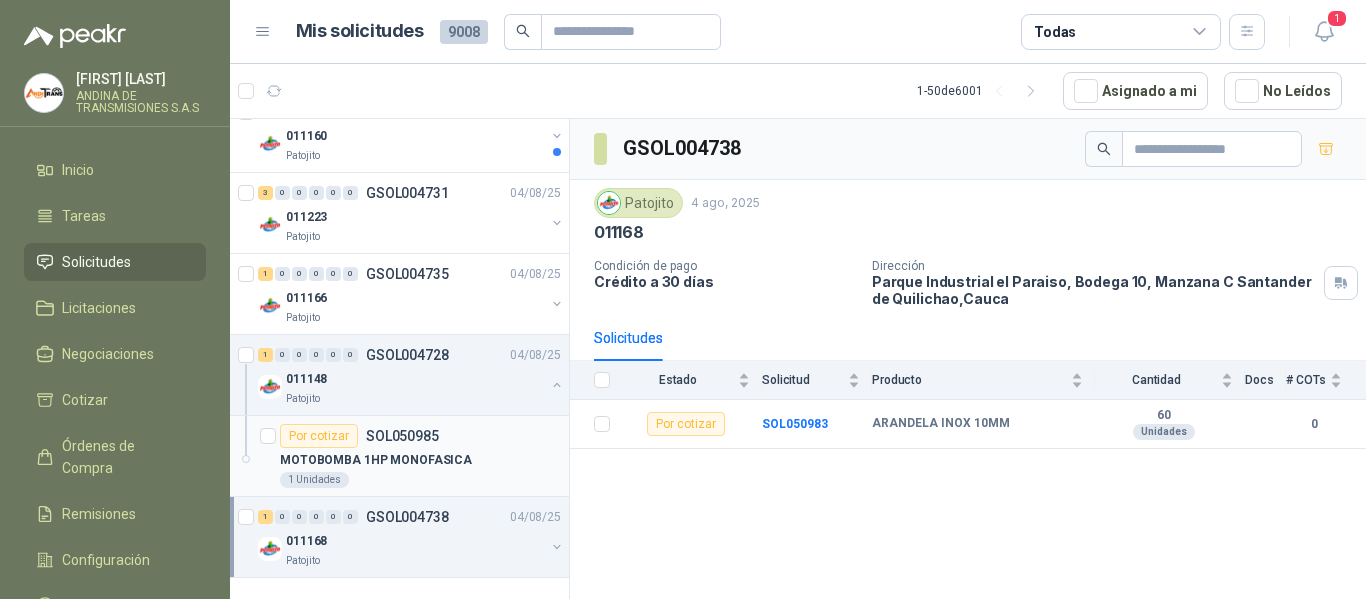 click on "Por cotizar SOL050985" at bounding box center [420, 436] 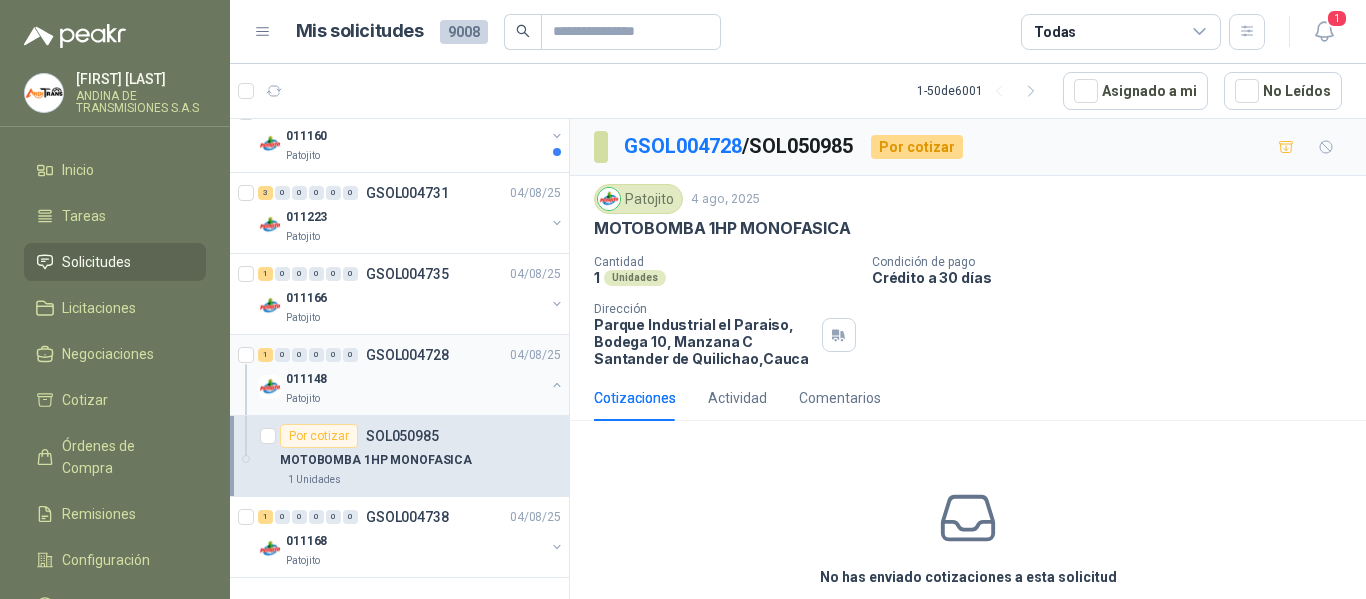 click on "Patojito" at bounding box center (415, 399) 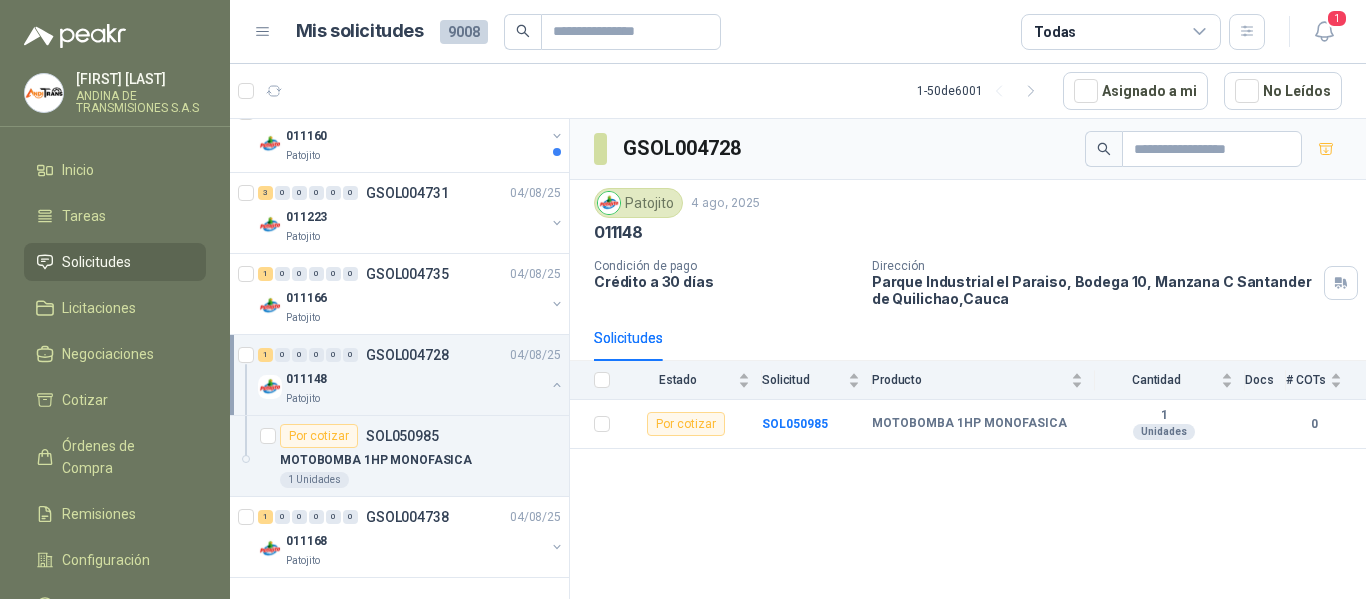 scroll, scrollTop: 3669, scrollLeft: 0, axis: vertical 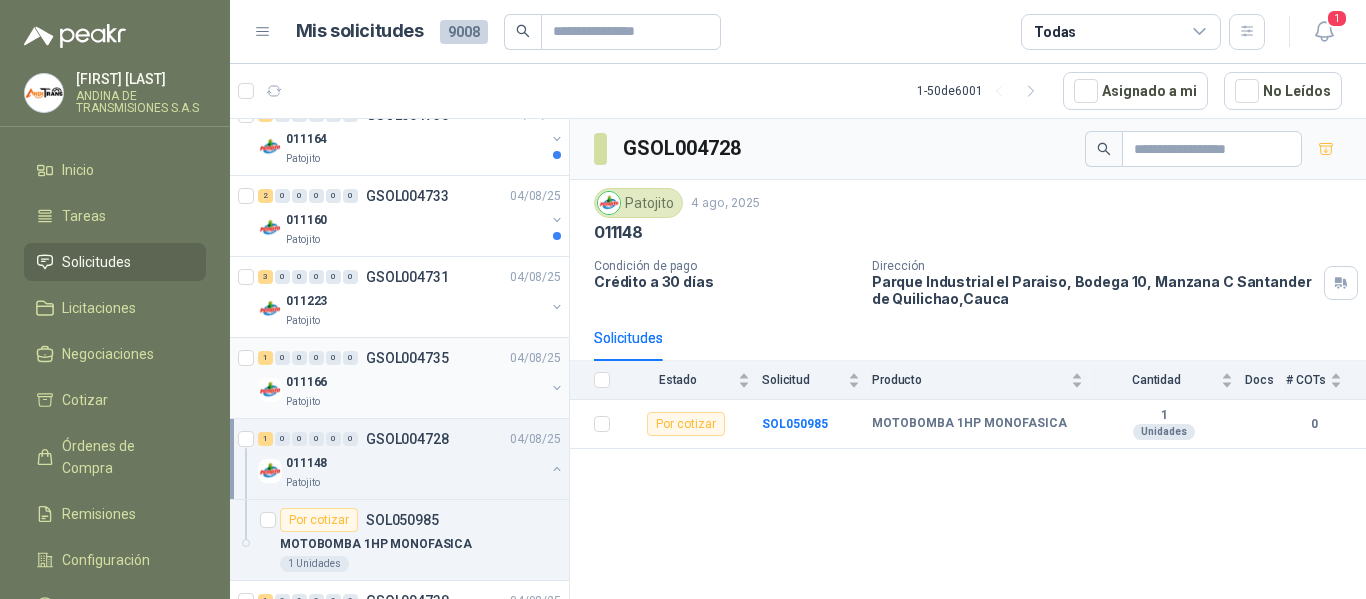 click on "011166" at bounding box center (415, 382) 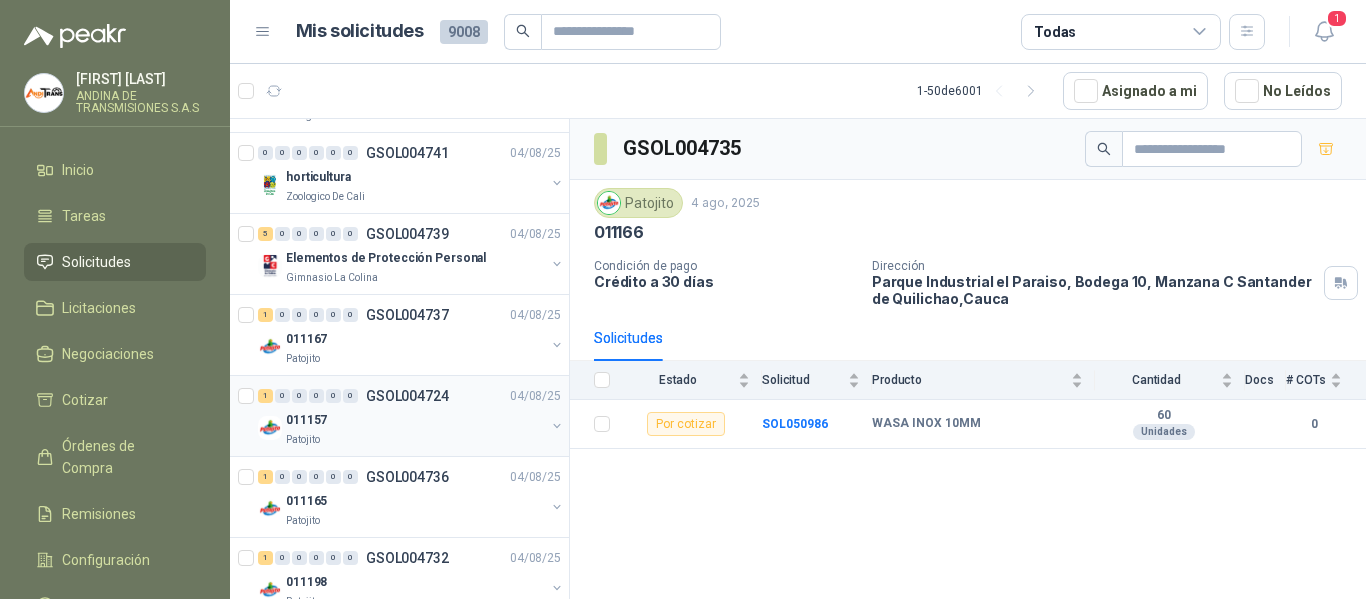 scroll, scrollTop: 2669, scrollLeft: 0, axis: vertical 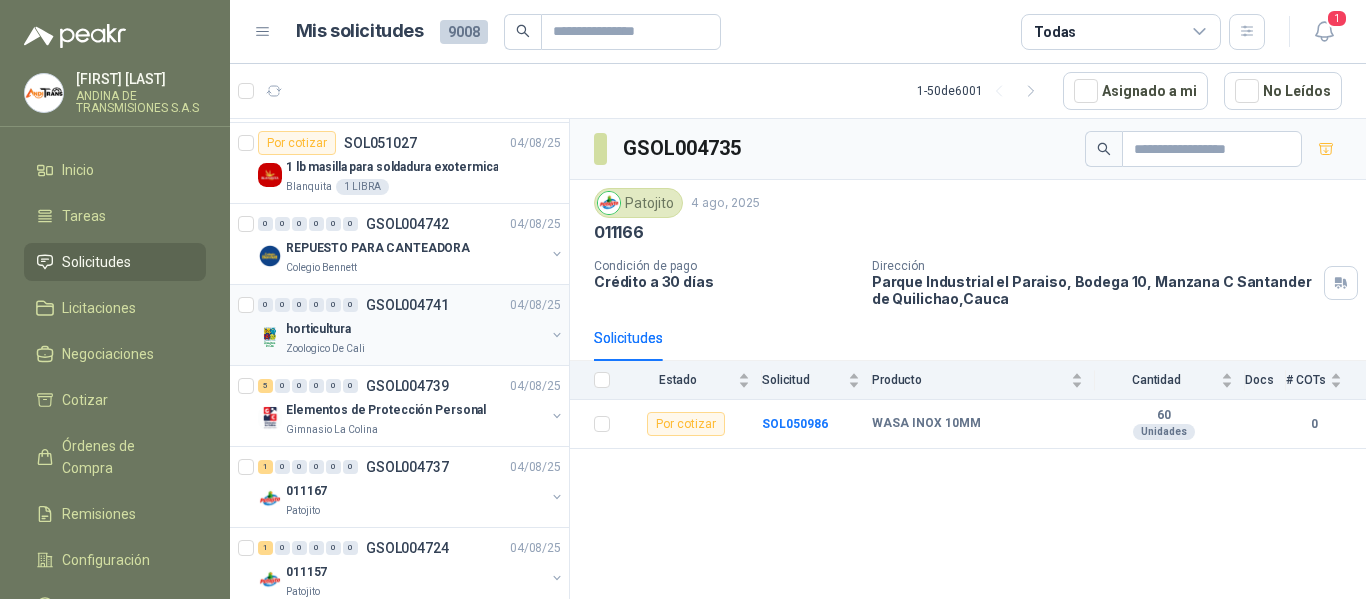 click on "horticultura" at bounding box center [415, 329] 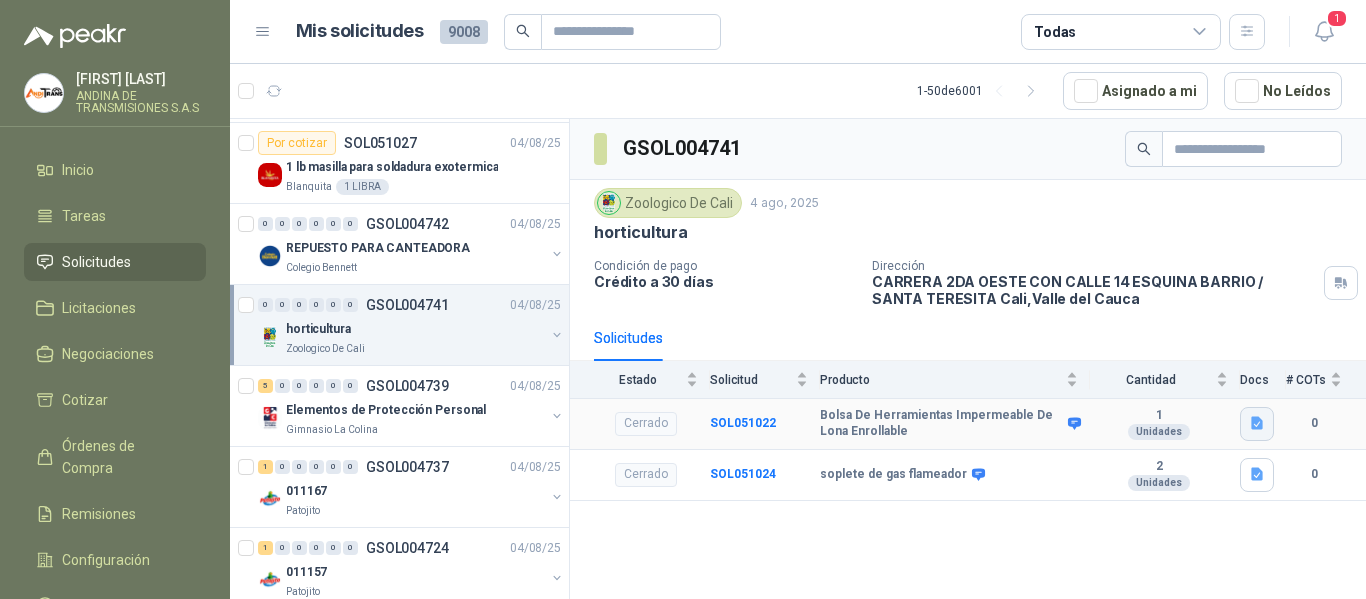 click 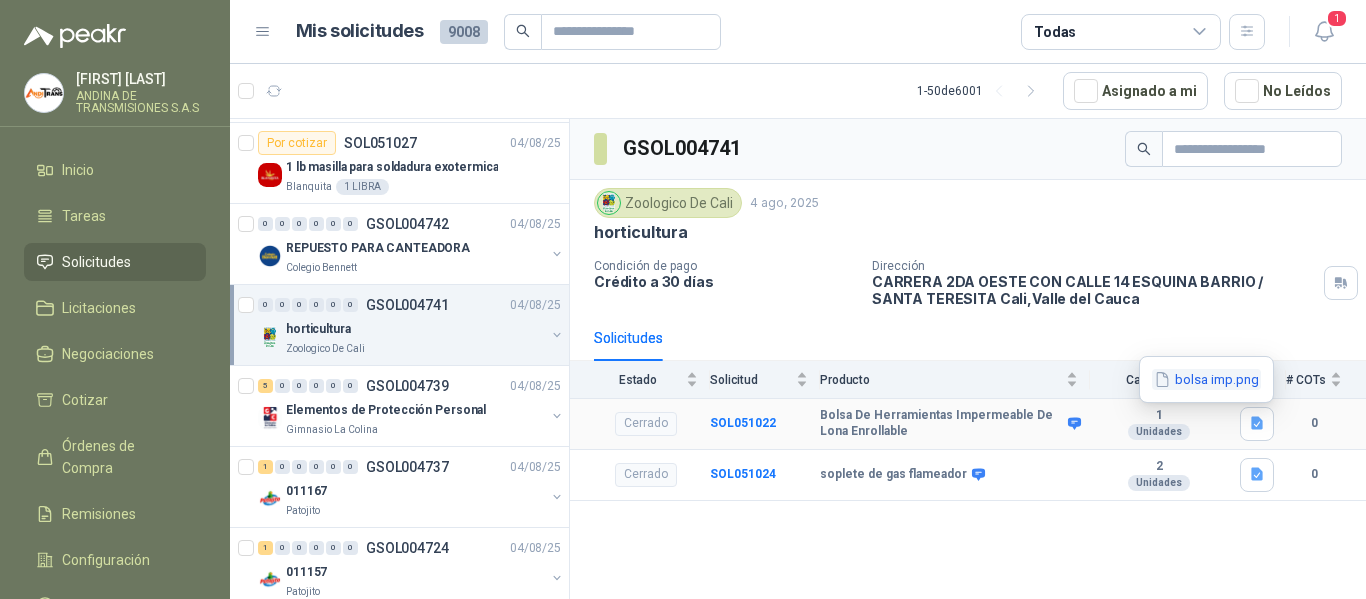click on "bolsa imp.png" at bounding box center (1206, 379) 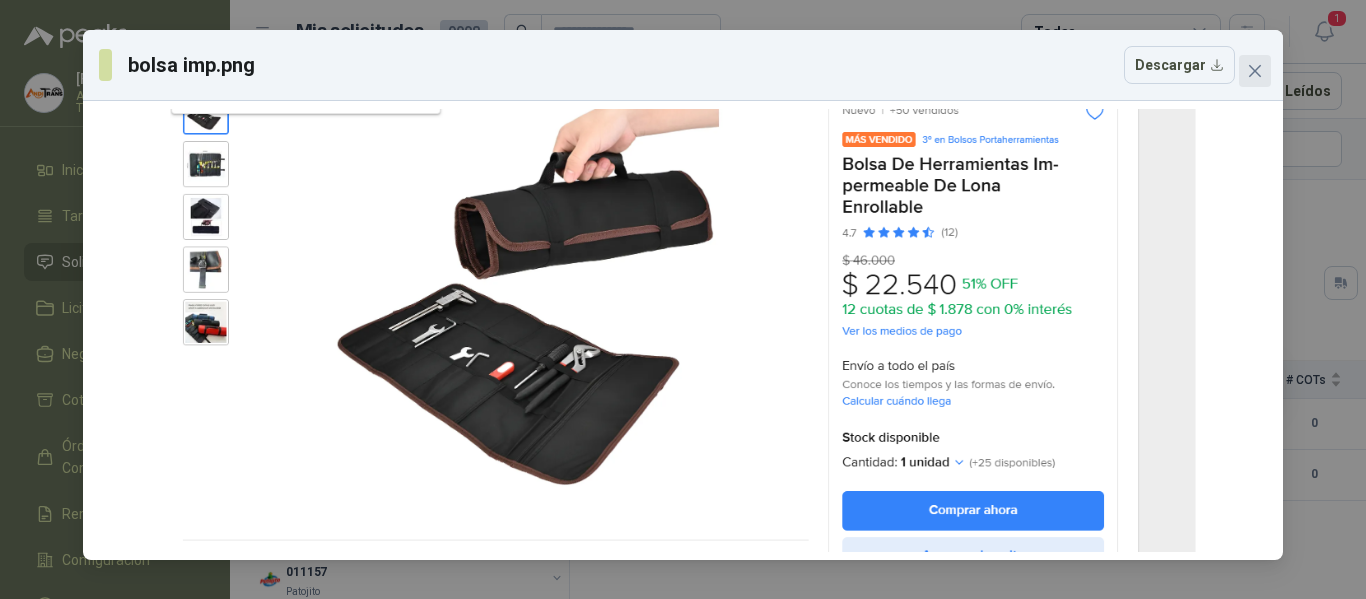 click 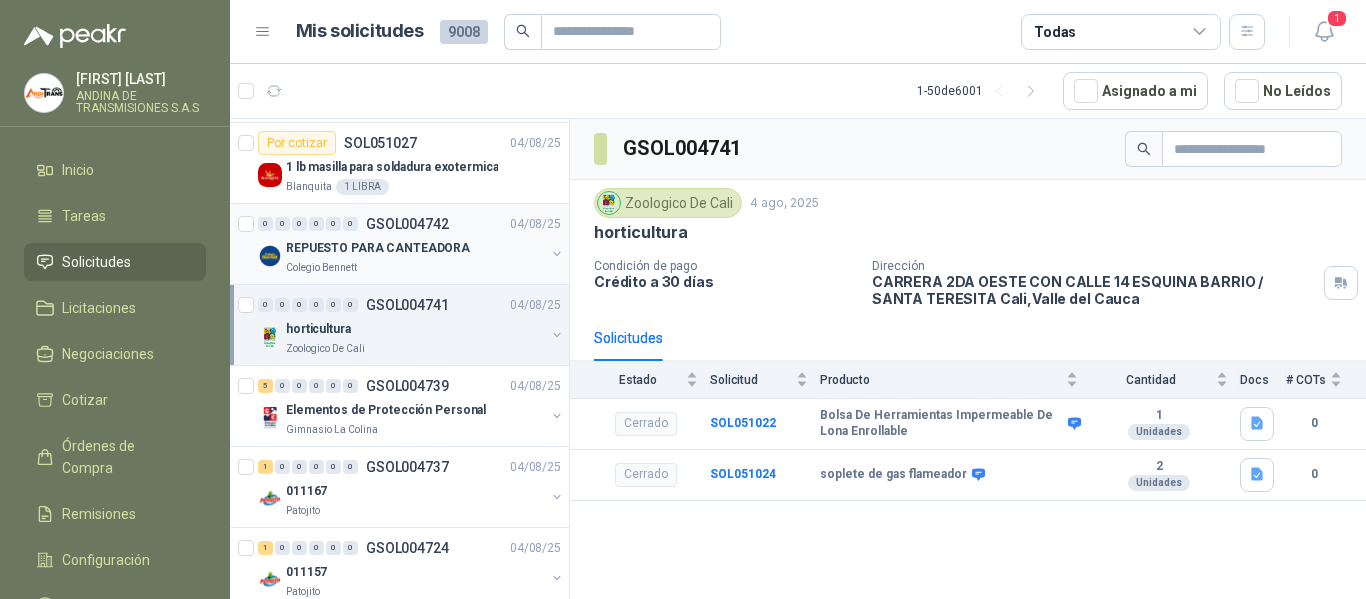 click on "REPUESTO PARA CANTEADORA" at bounding box center (378, 248) 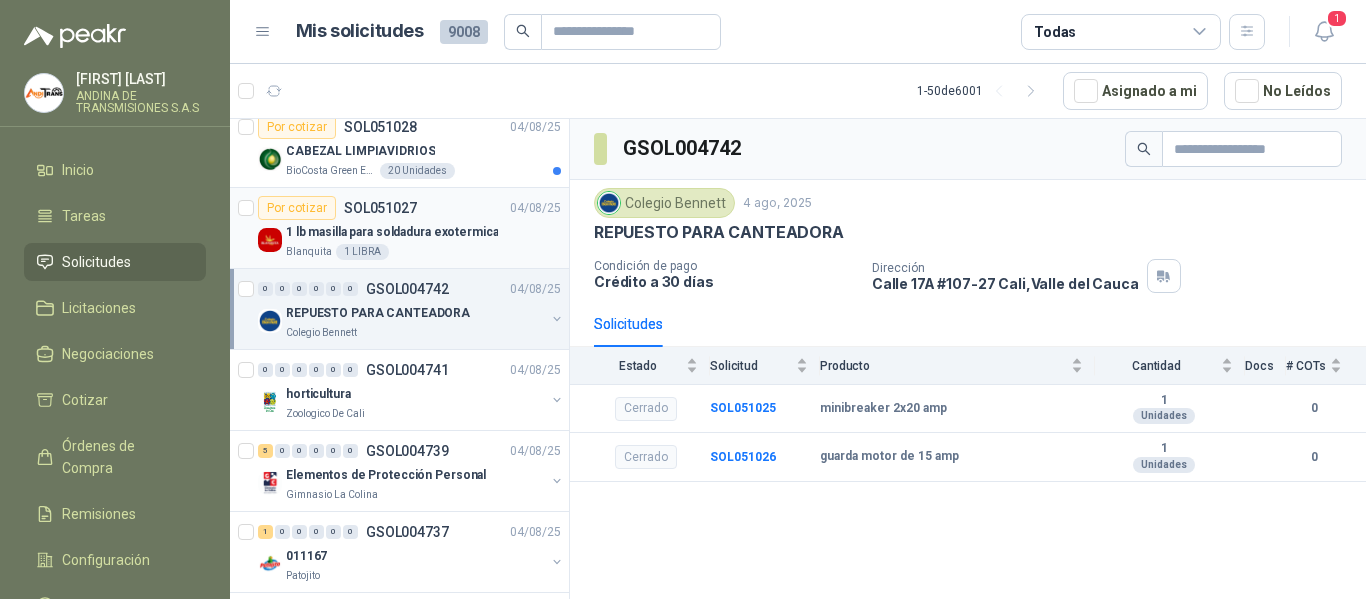 scroll, scrollTop: 2569, scrollLeft: 0, axis: vertical 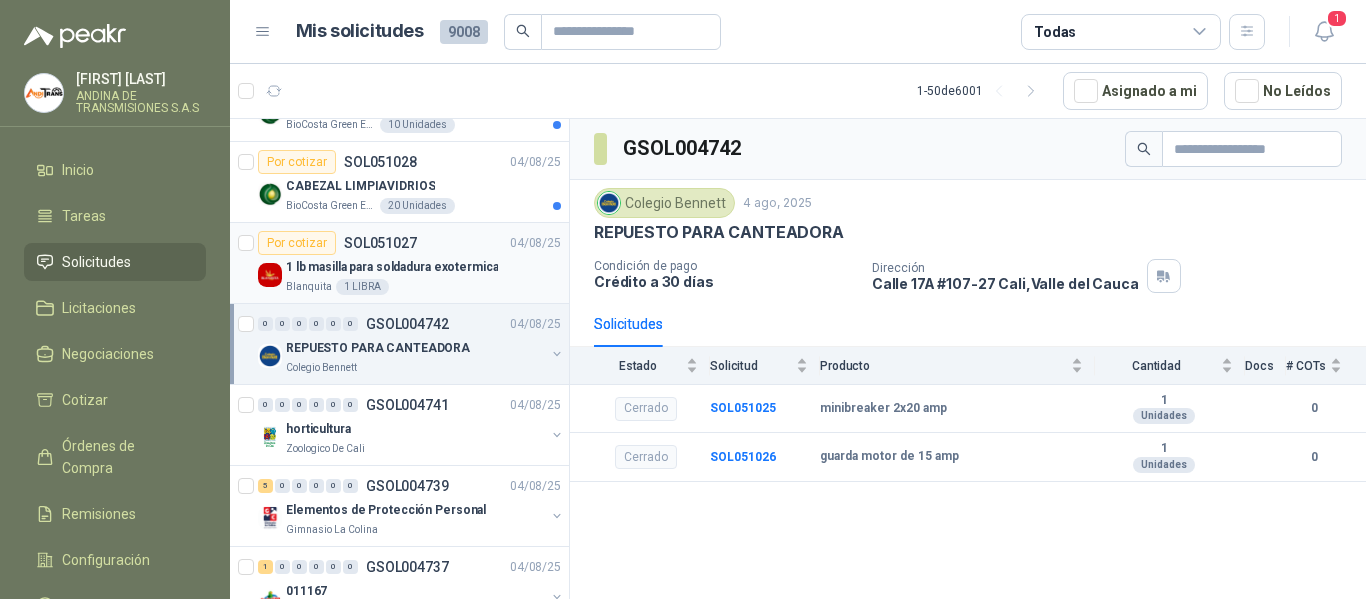 click on "1 lb masilla para soldadura exotermica" at bounding box center (392, 267) 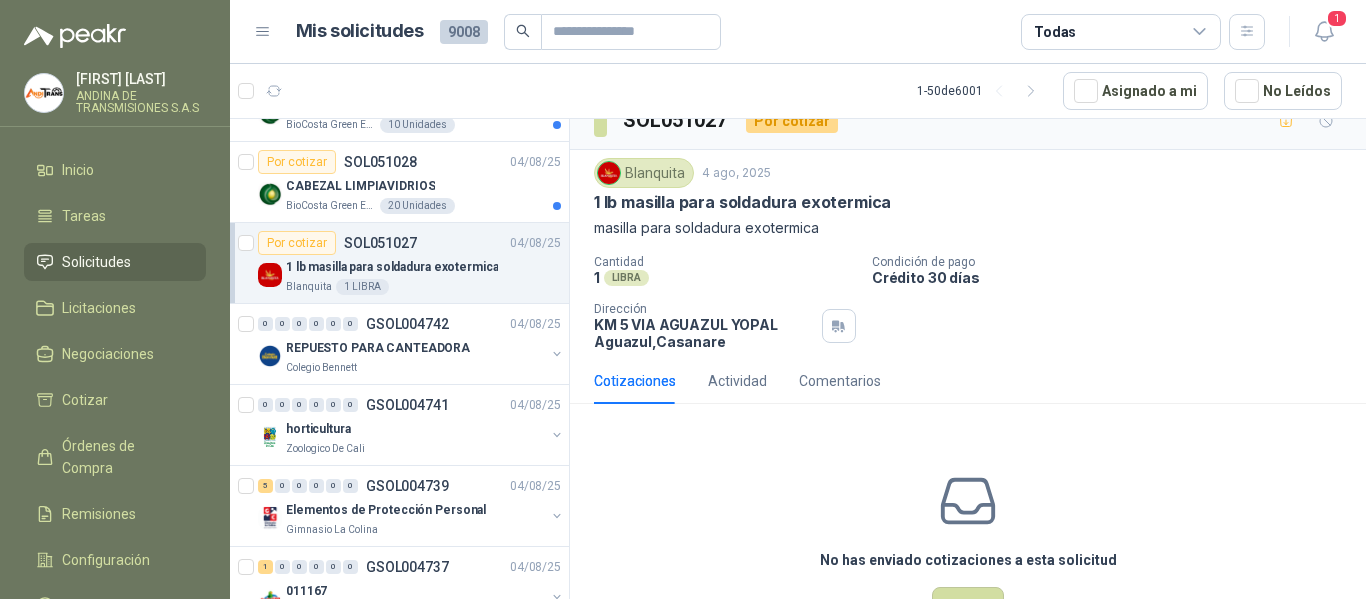 scroll, scrollTop: 0, scrollLeft: 0, axis: both 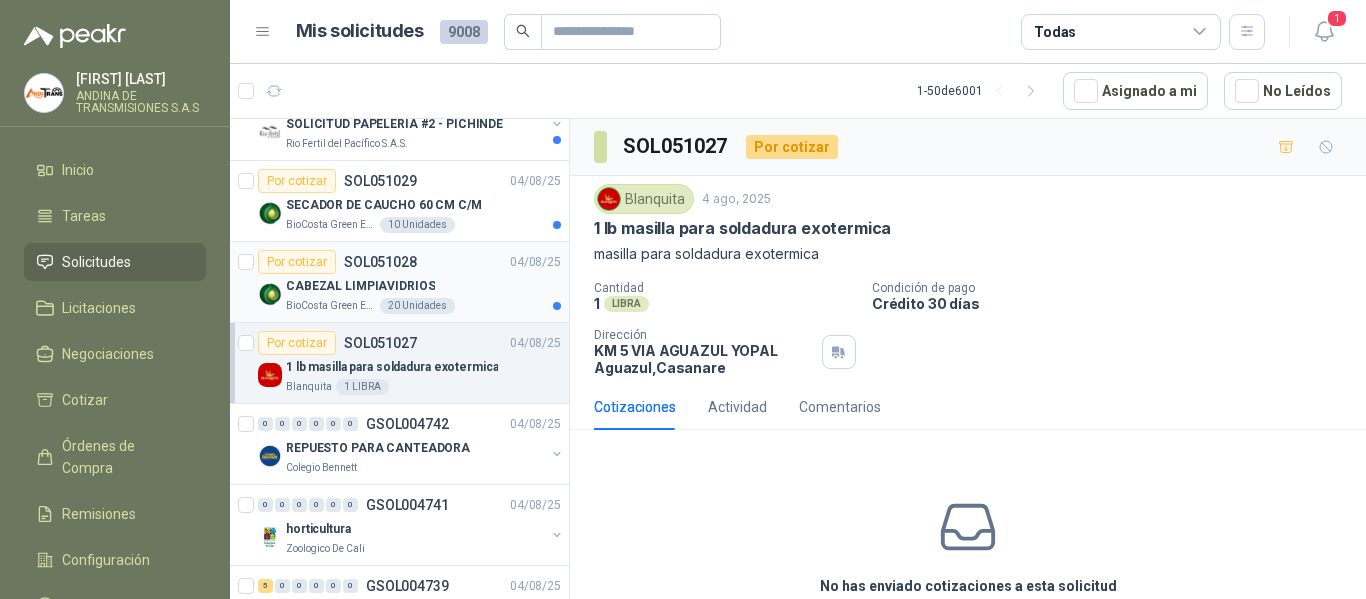 click on "Por cotizar SOL051028 [DATE]" at bounding box center [409, 262] 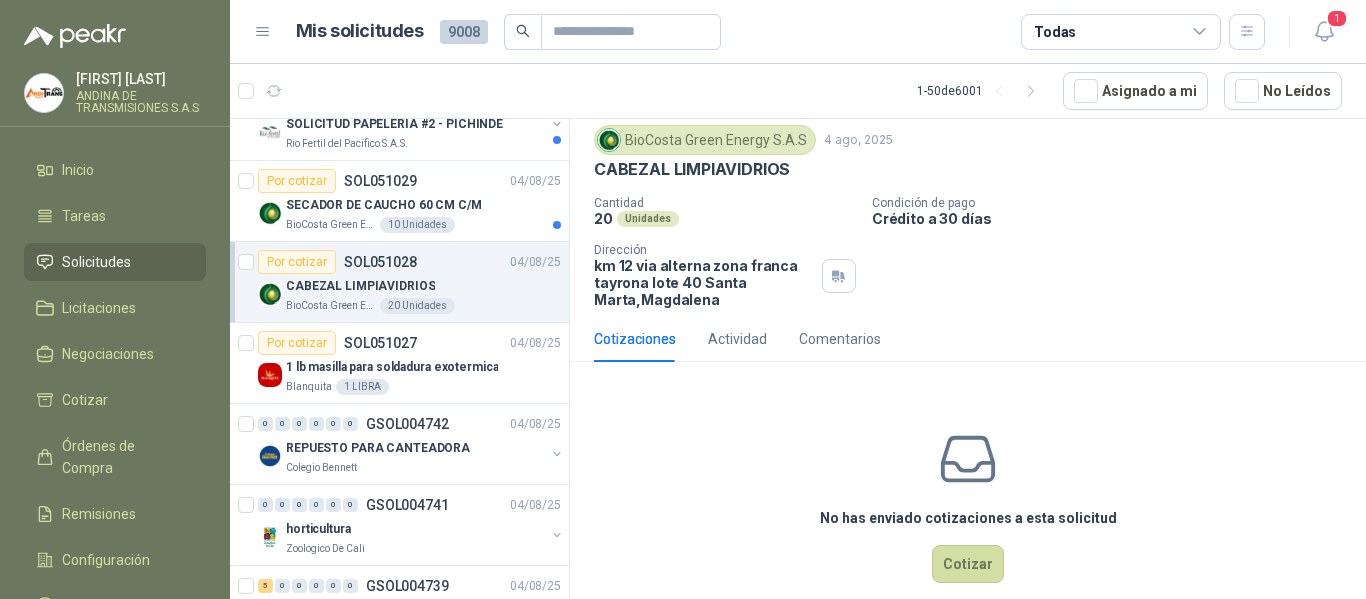 scroll, scrollTop: 87, scrollLeft: 0, axis: vertical 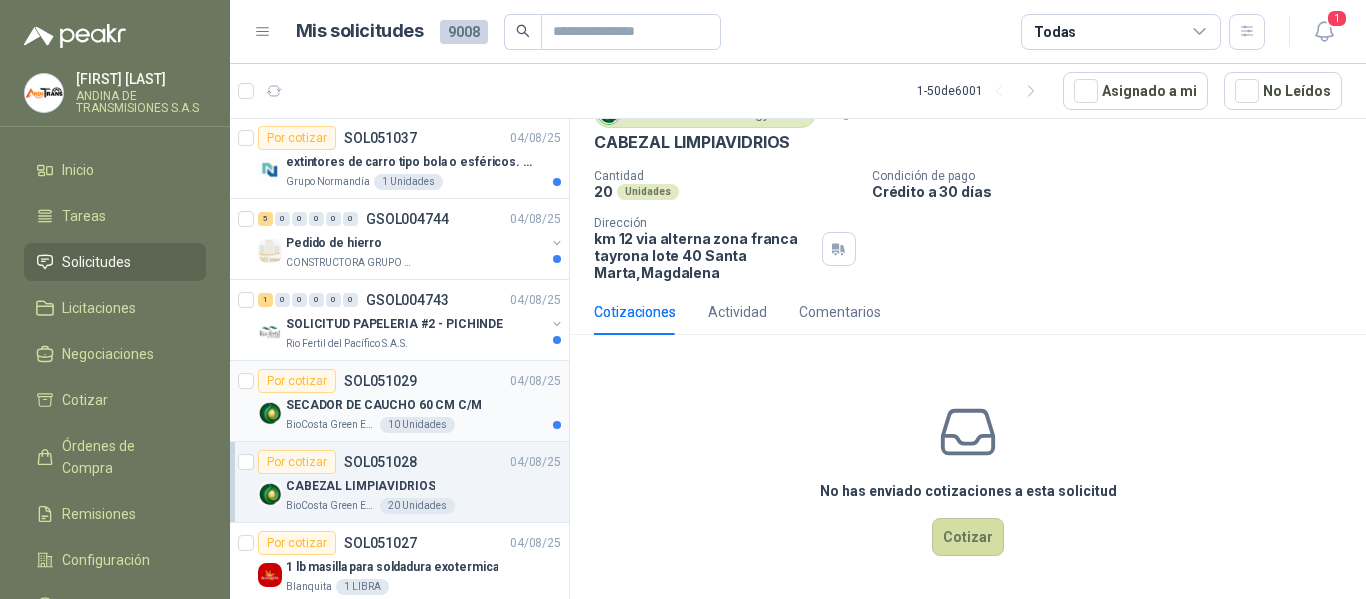 click on "SECADOR DE CAUCHO 60 CM C/M" at bounding box center [384, 405] 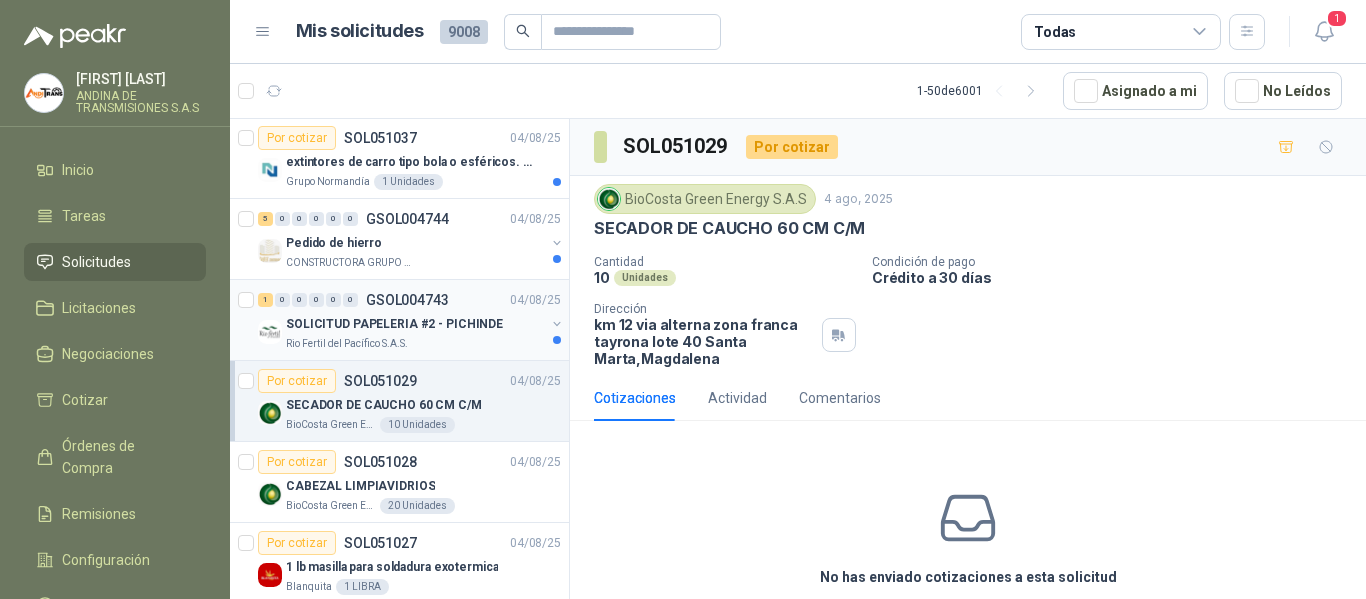 click on "SOLICITUD PAPELERIA #2 - PICHINDE" at bounding box center [394, 324] 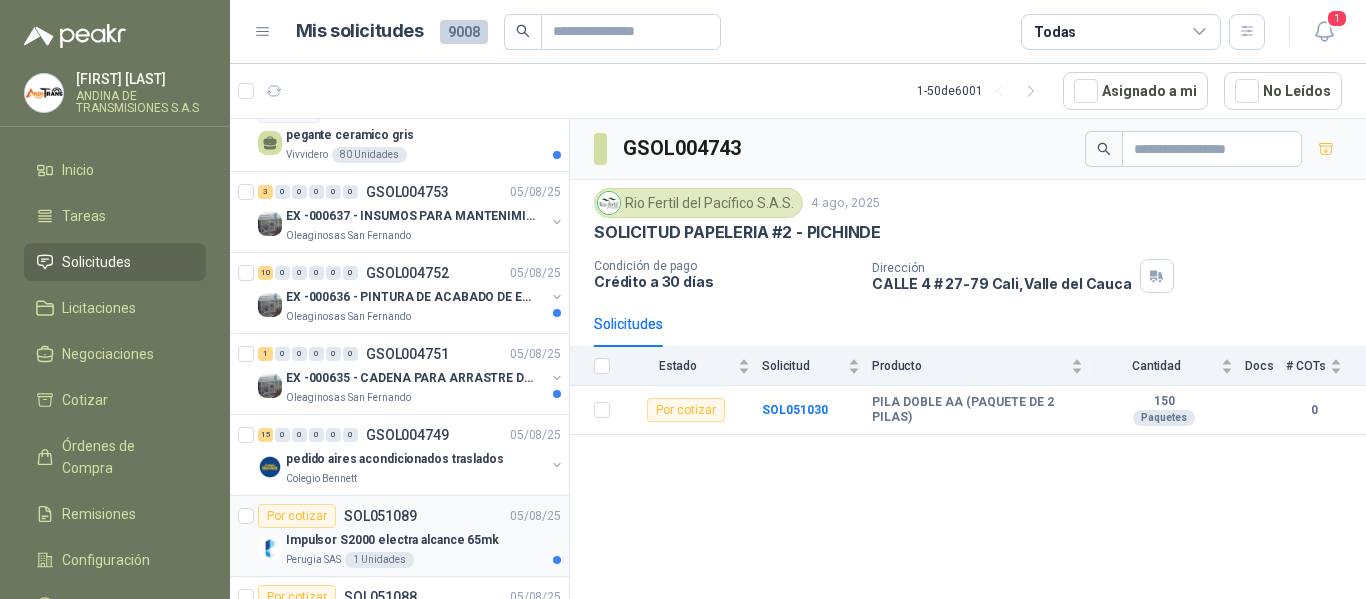 scroll, scrollTop: 1569, scrollLeft: 0, axis: vertical 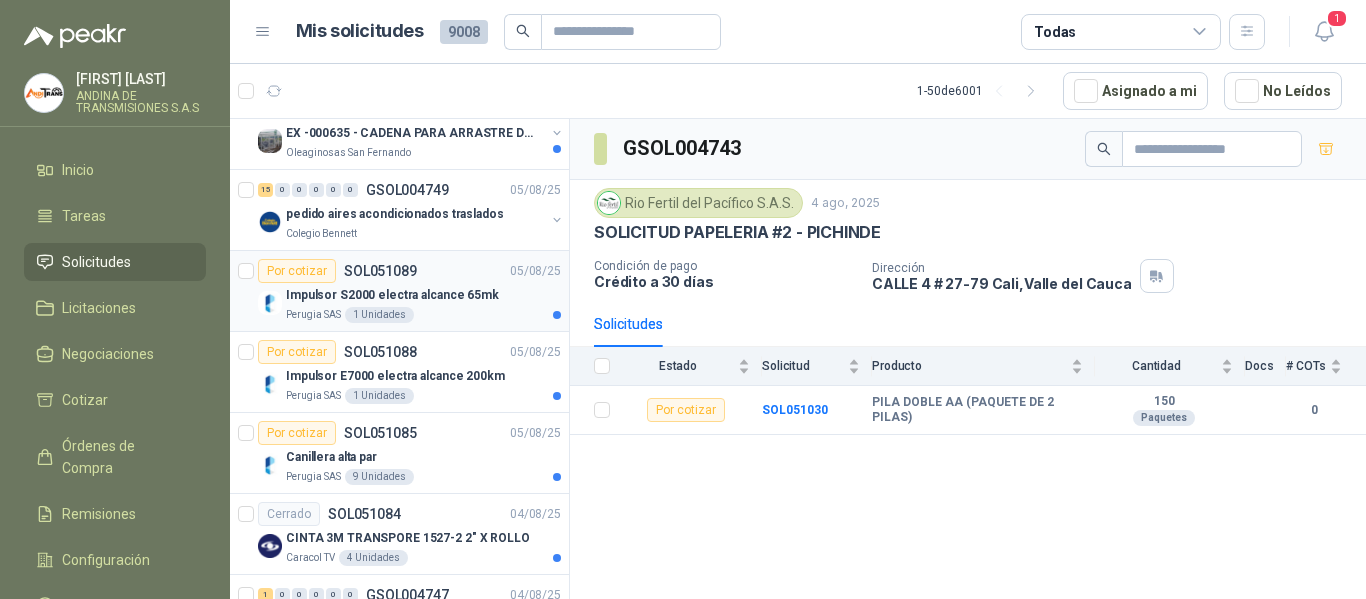 click on "Impulsor S2000 electra alcance 65mk" at bounding box center [423, 295] 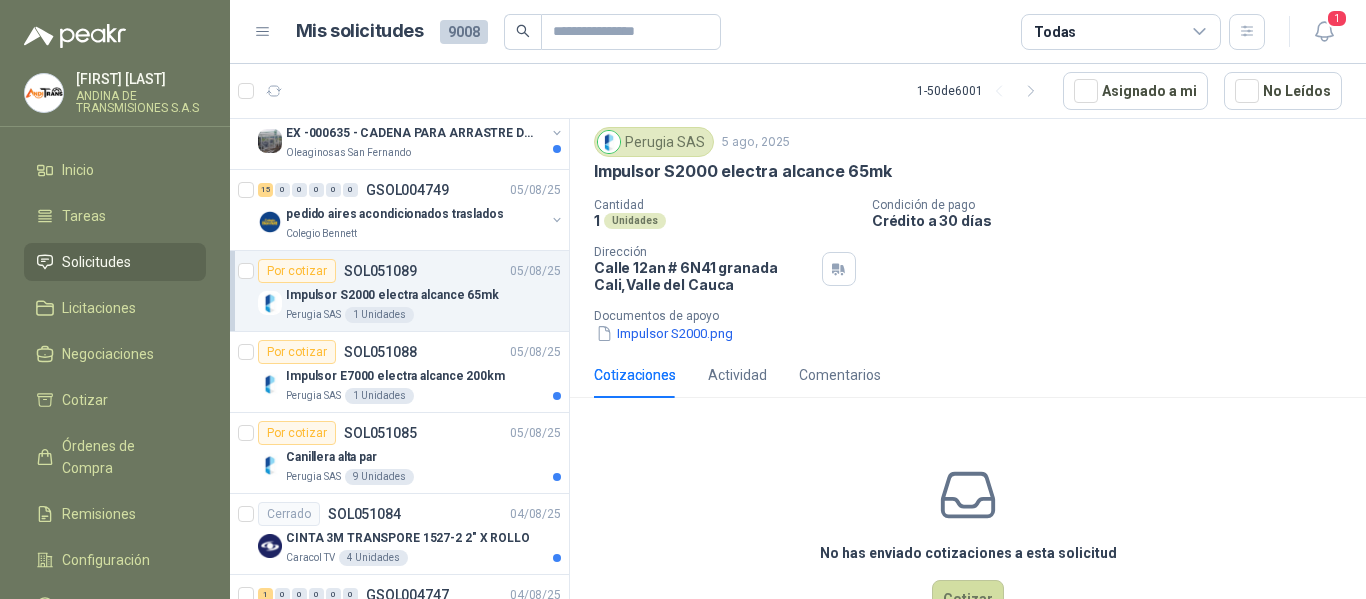 scroll, scrollTop: 0, scrollLeft: 0, axis: both 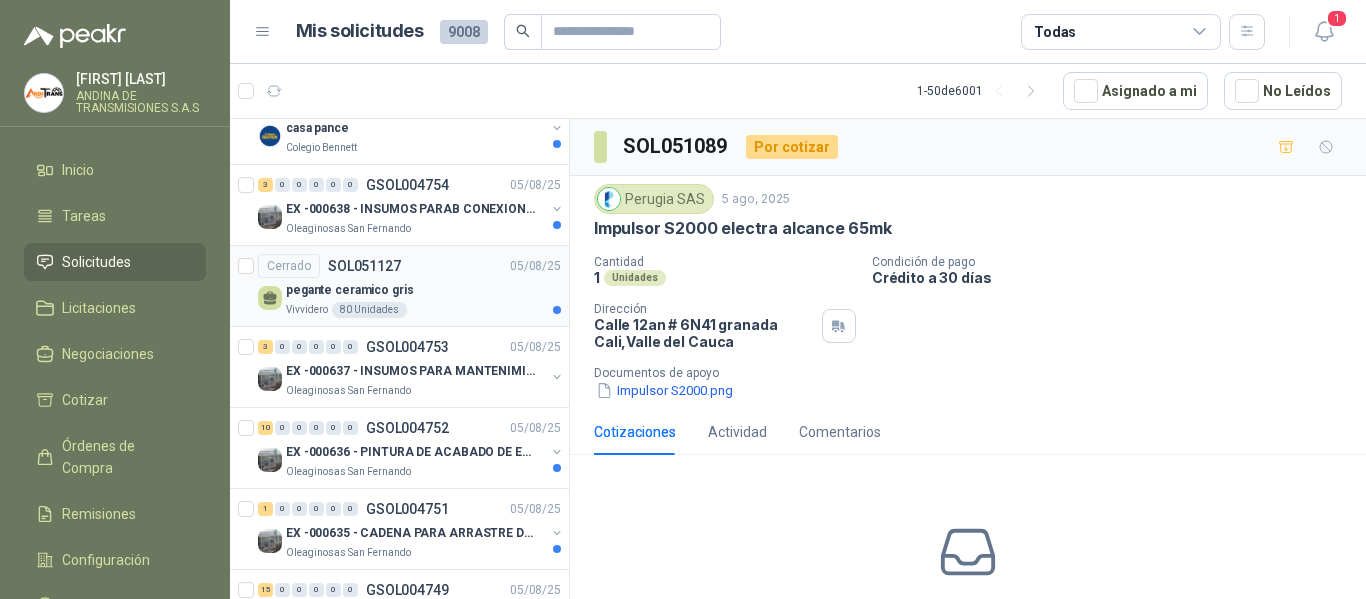 click on "Cerrado SOL051127 05/08/25" at bounding box center (409, 266) 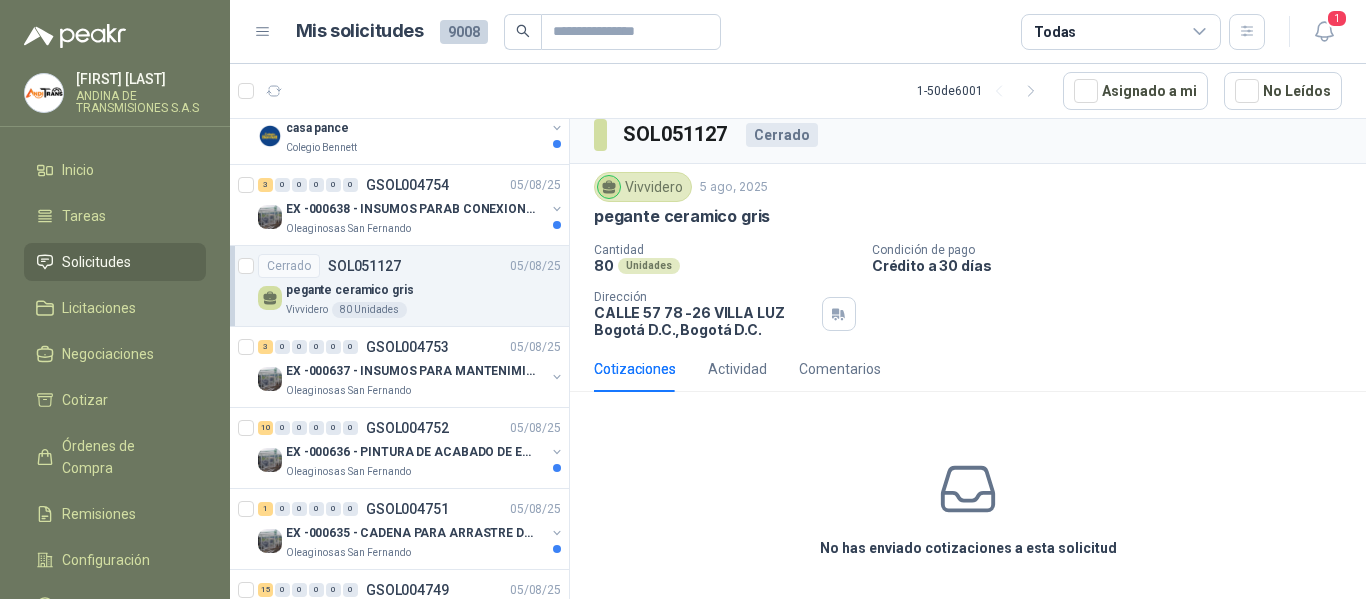 scroll, scrollTop: 15, scrollLeft: 0, axis: vertical 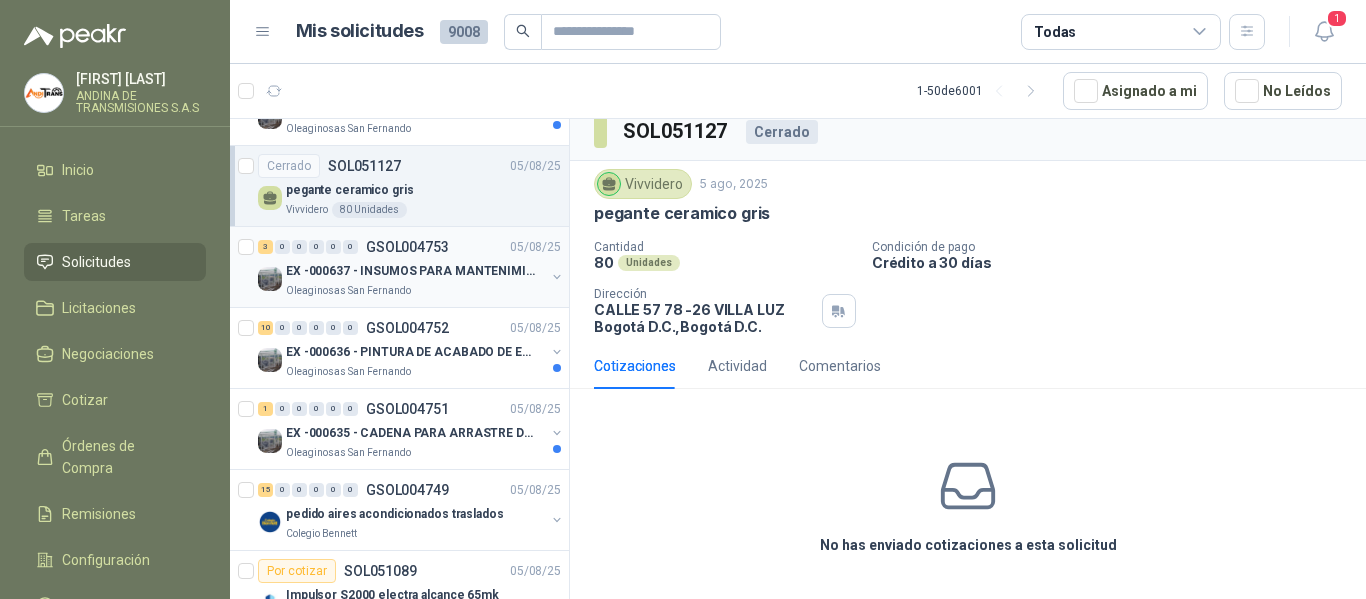click on "GSOL004753" at bounding box center [407, 247] 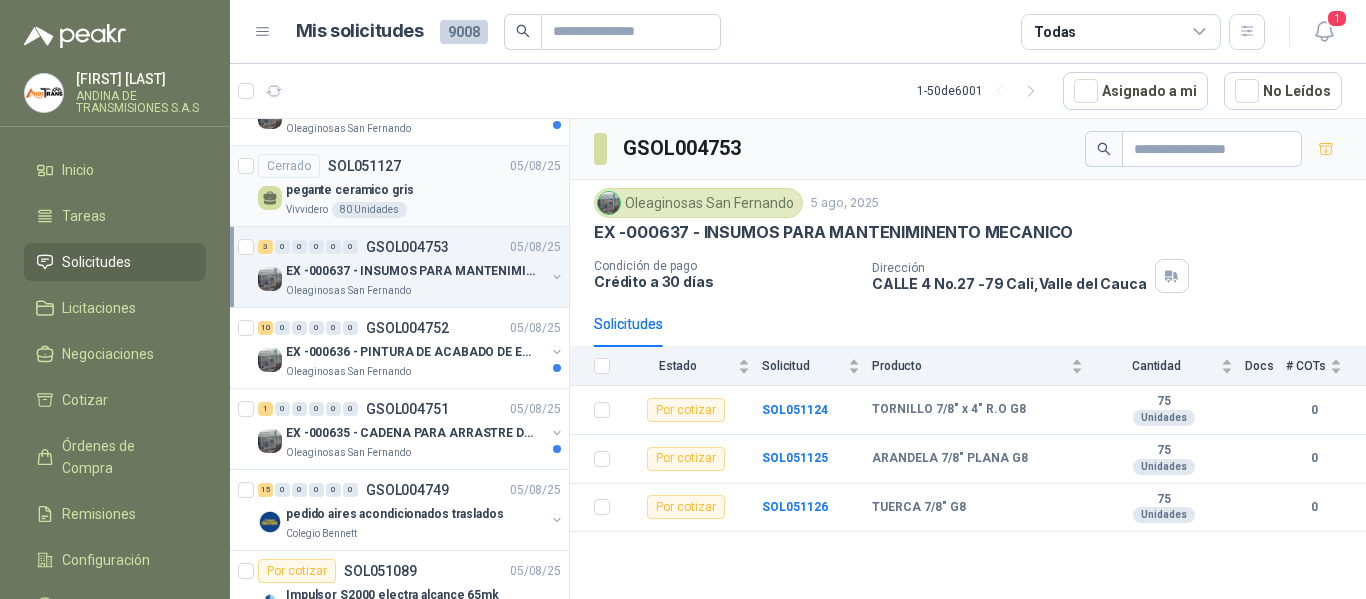 click on "Cerrado SOL051127 05/08/25" at bounding box center (409, 166) 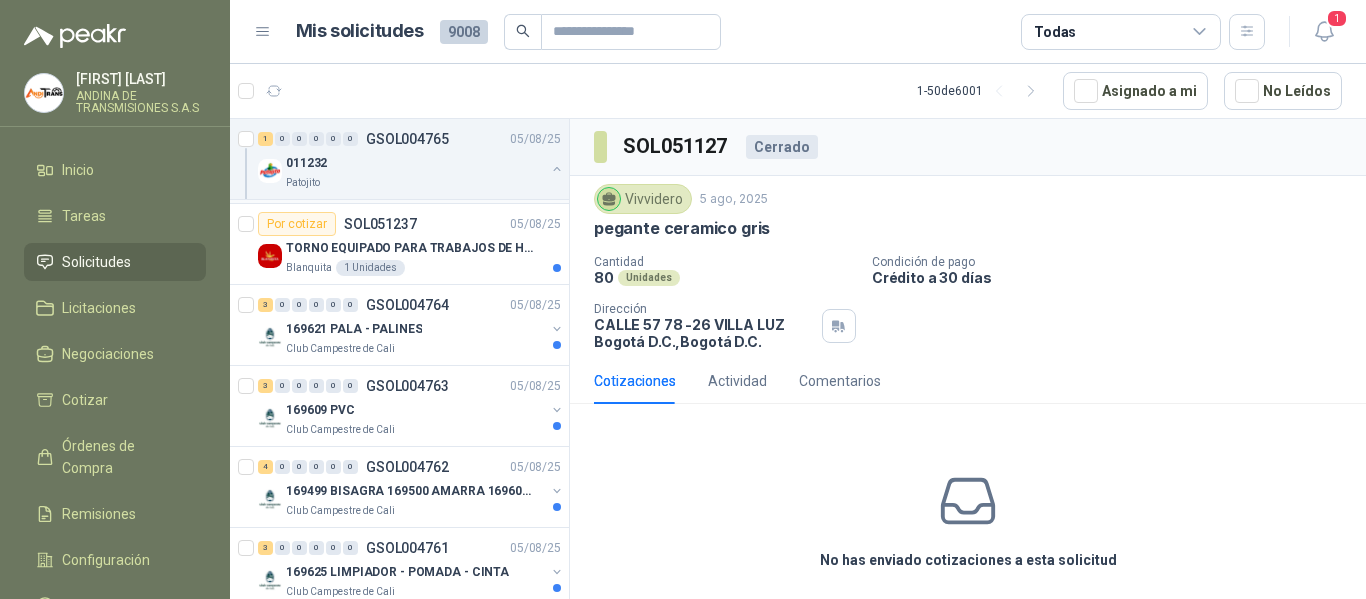 scroll, scrollTop: 0, scrollLeft: 0, axis: both 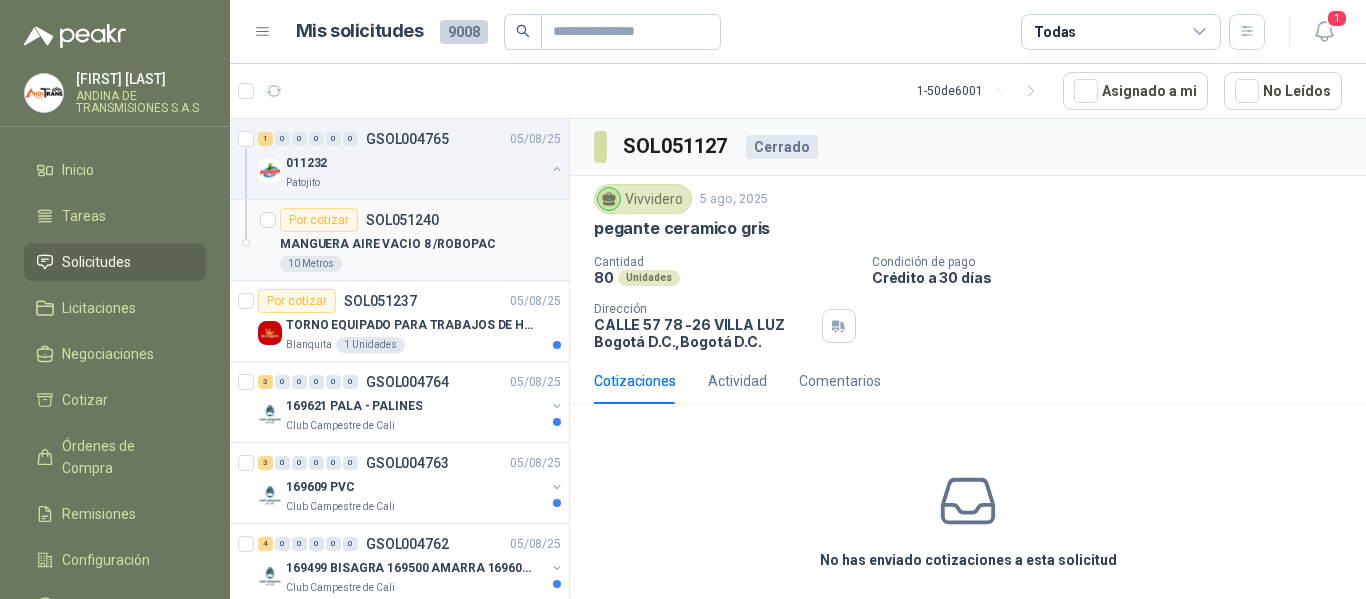 click on "SOL051240" at bounding box center (402, 220) 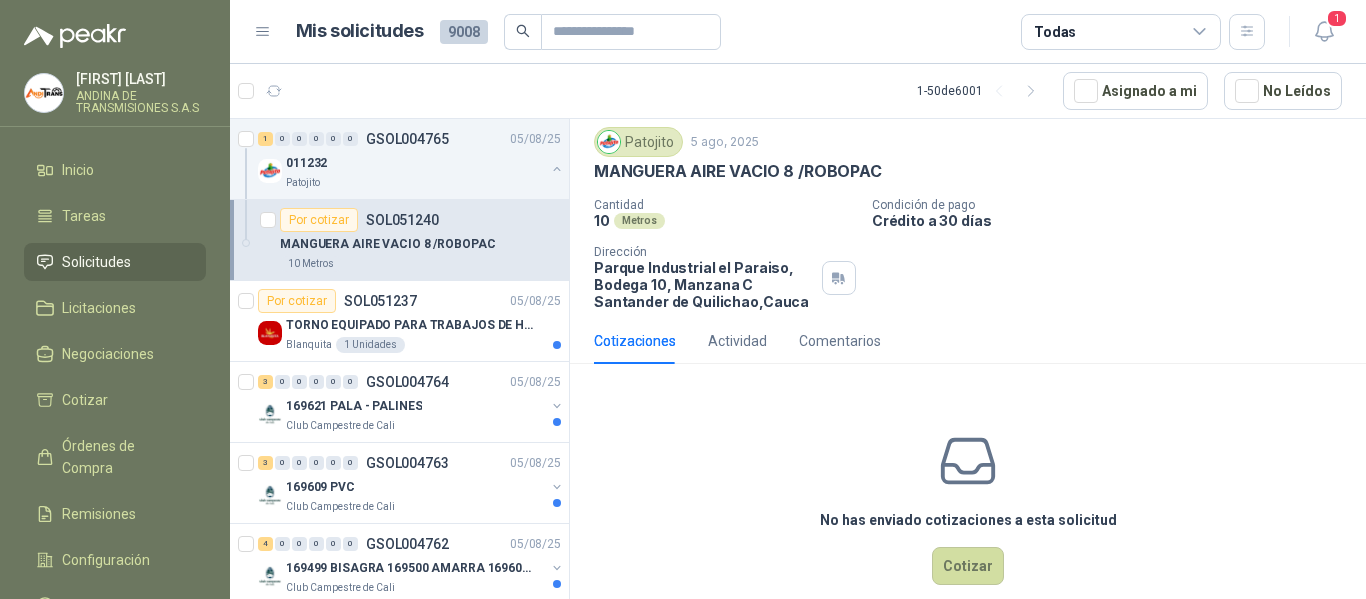 scroll, scrollTop: 87, scrollLeft: 0, axis: vertical 